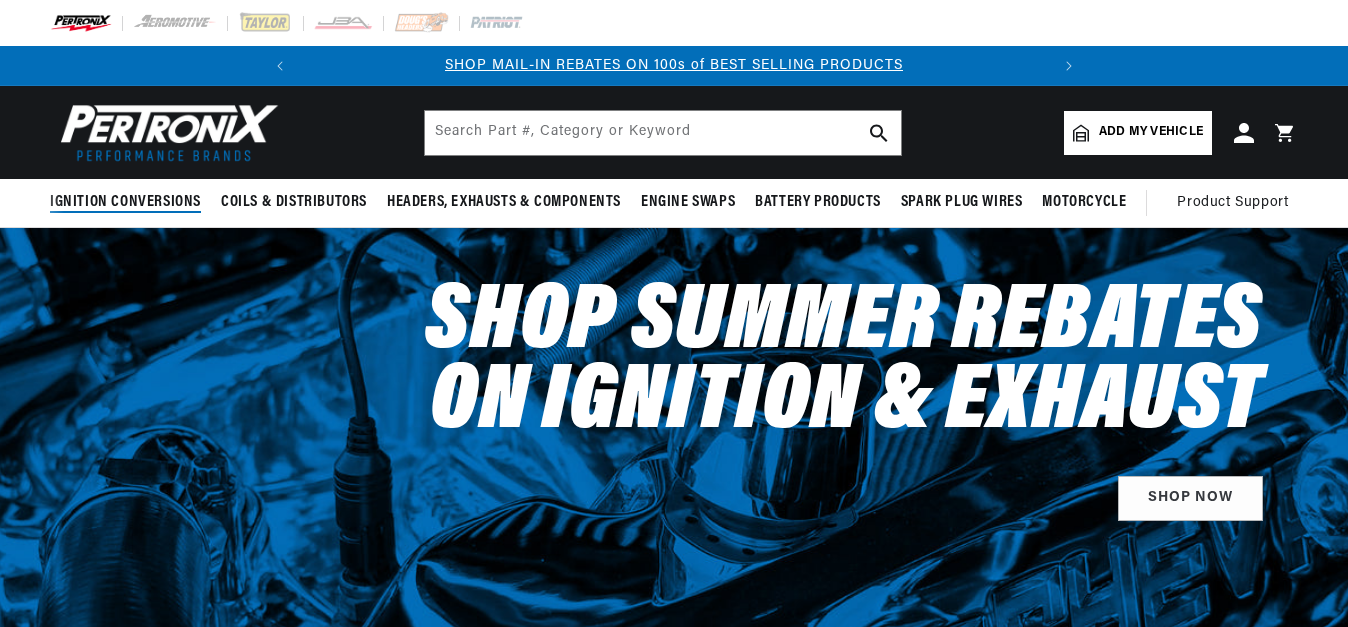 scroll, scrollTop: 0, scrollLeft: 0, axis: both 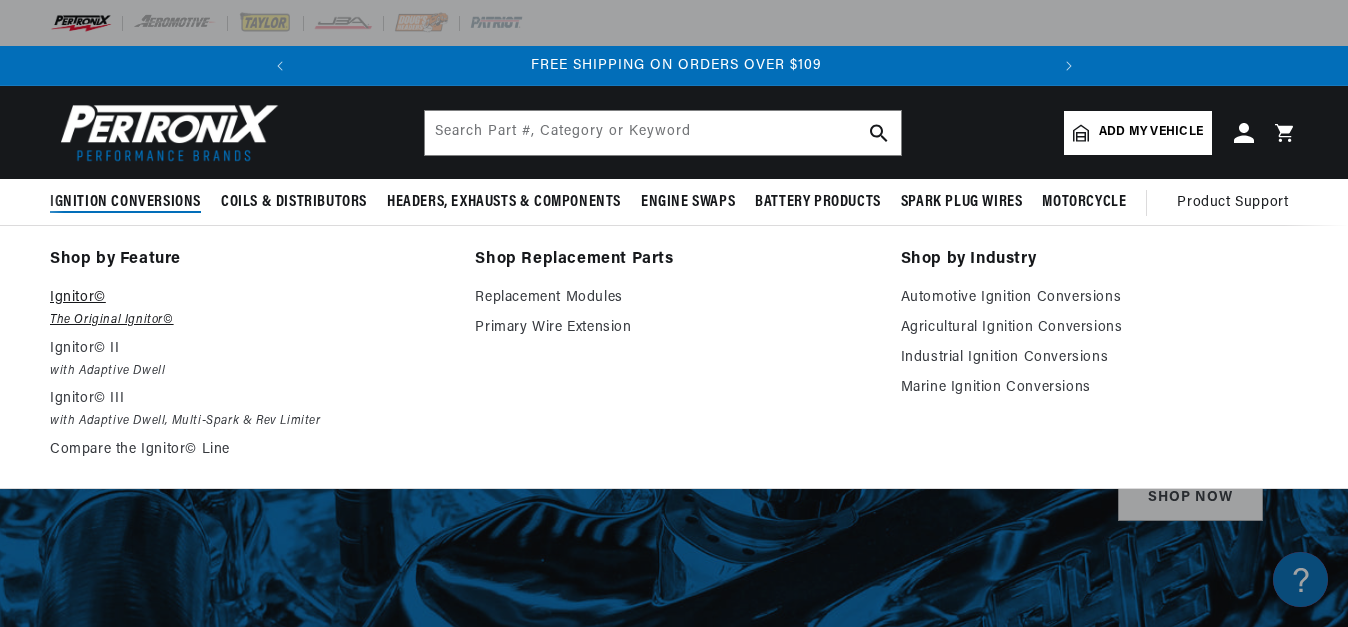 click on "Ignitor©" at bounding box center (248, 298) 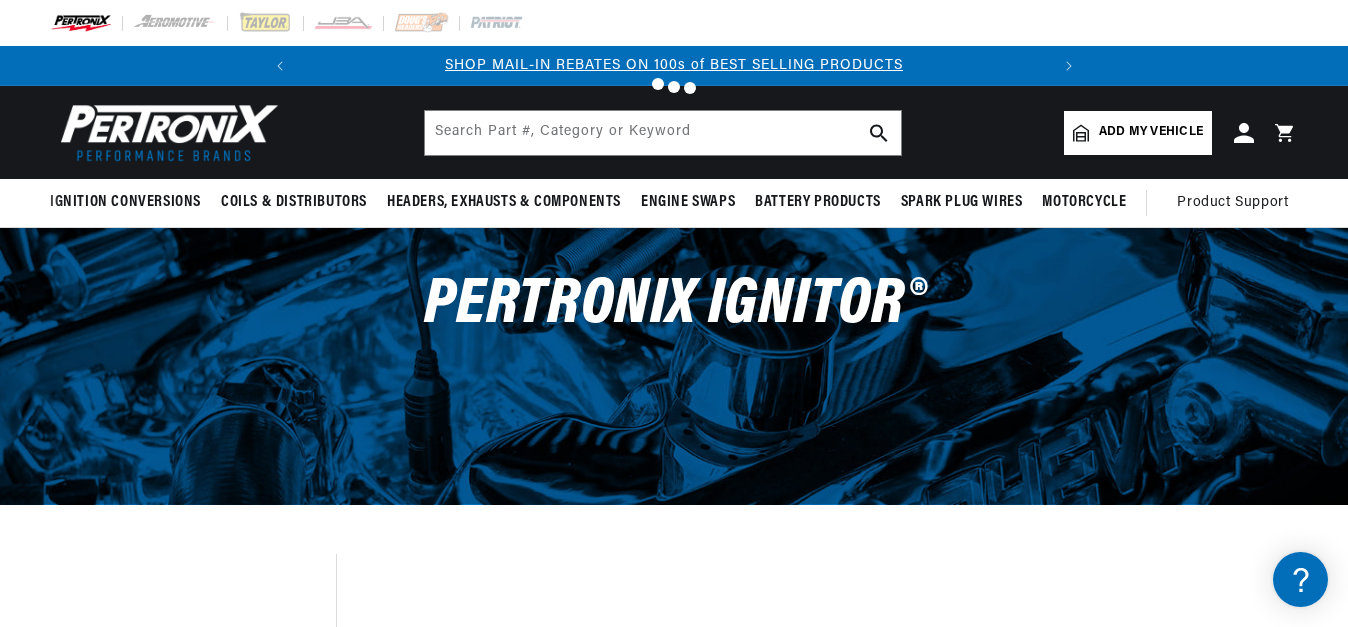 scroll, scrollTop: 0, scrollLeft: 0, axis: both 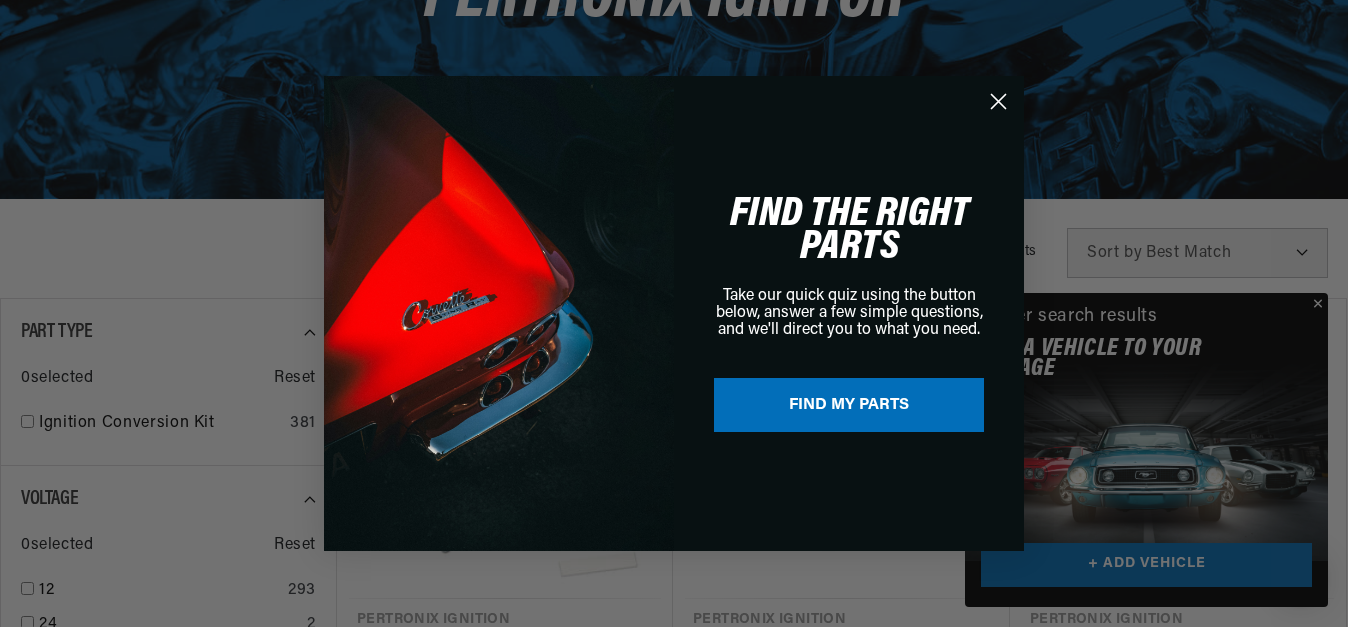 click on "Close dialog FIND THE RIGHT PARTS Take our quick quiz using the button below, answer a few simple questions, and we'll direct you to what you need. FIND MY PARTS Submit" at bounding box center (674, 313) 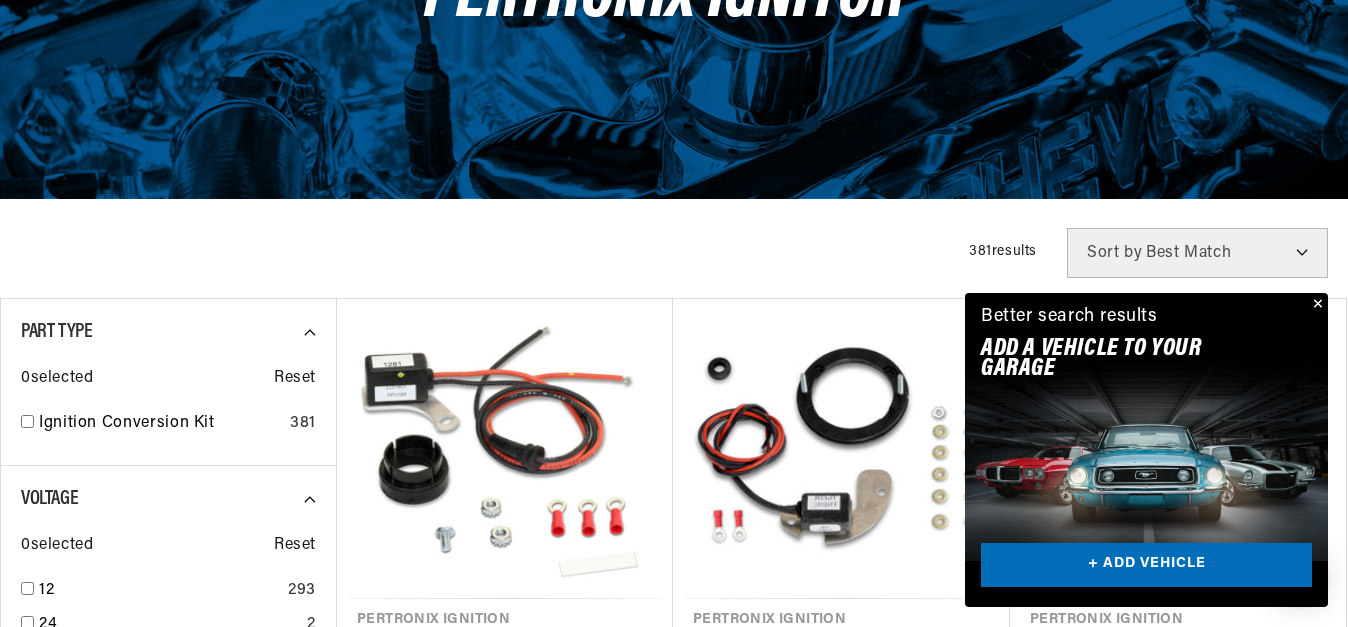 scroll, scrollTop: 0, scrollLeft: 747, axis: horizontal 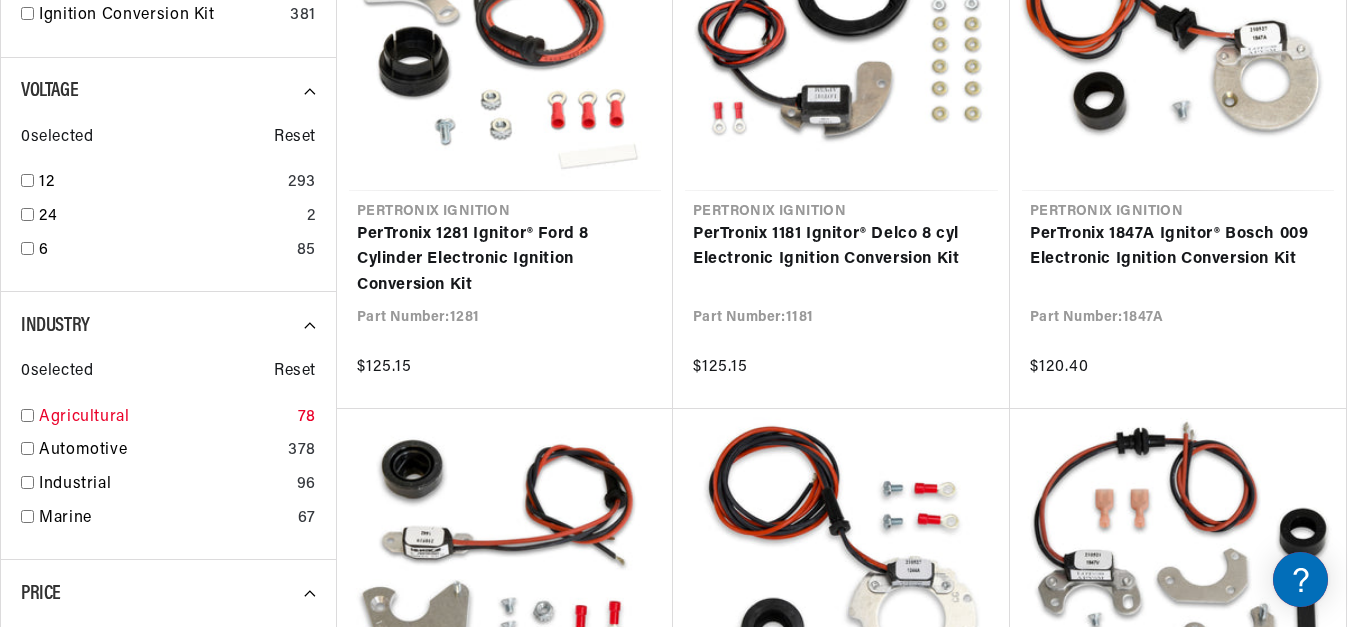 click on "Agricultural" at bounding box center [164, 418] 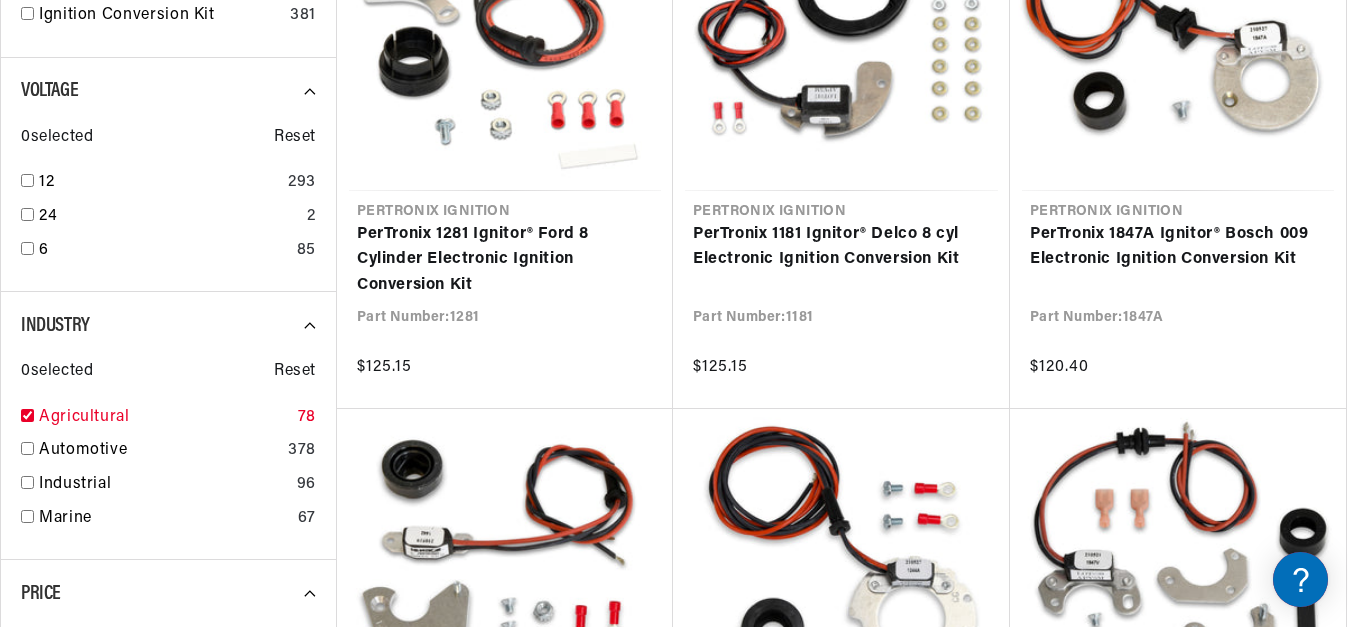 checkbox on "true" 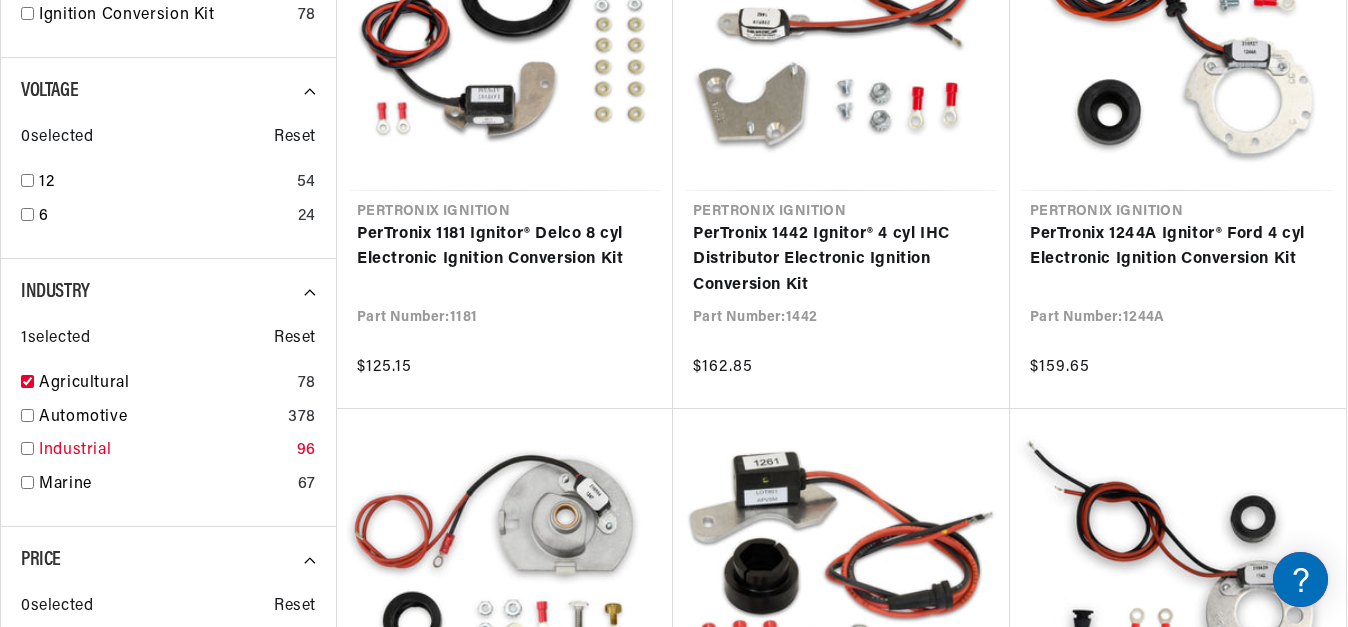 scroll, scrollTop: 0, scrollLeft: 0, axis: both 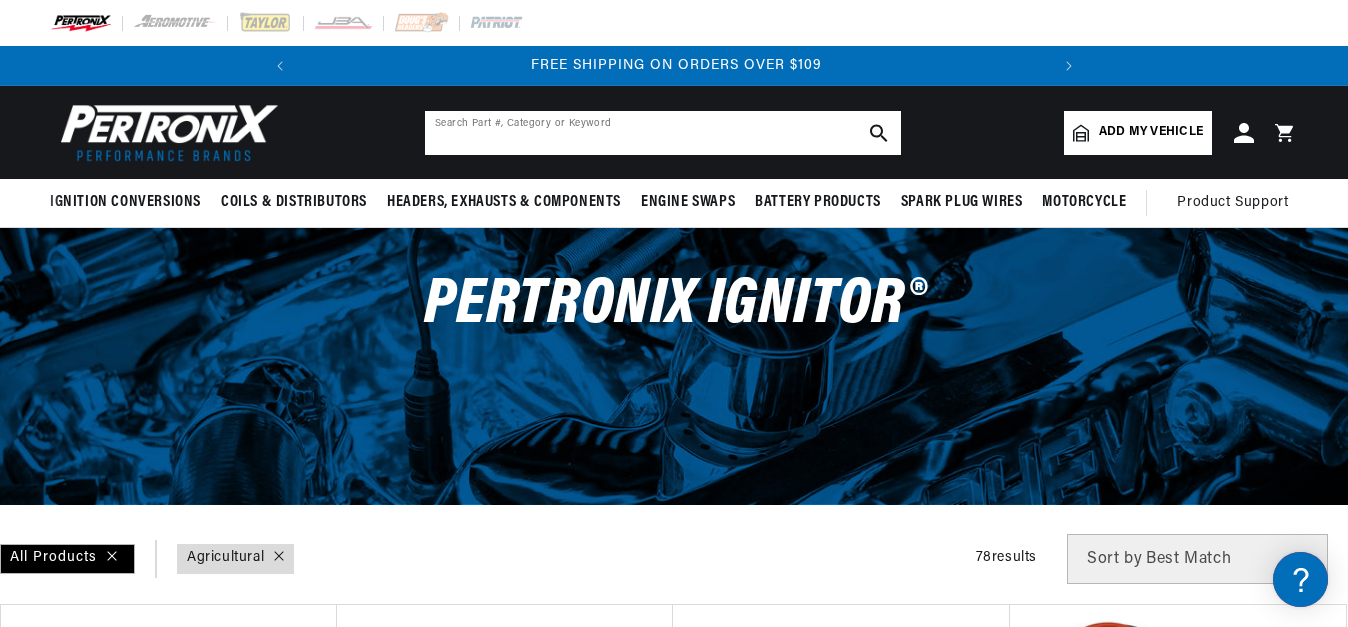 click at bounding box center [663, 133] 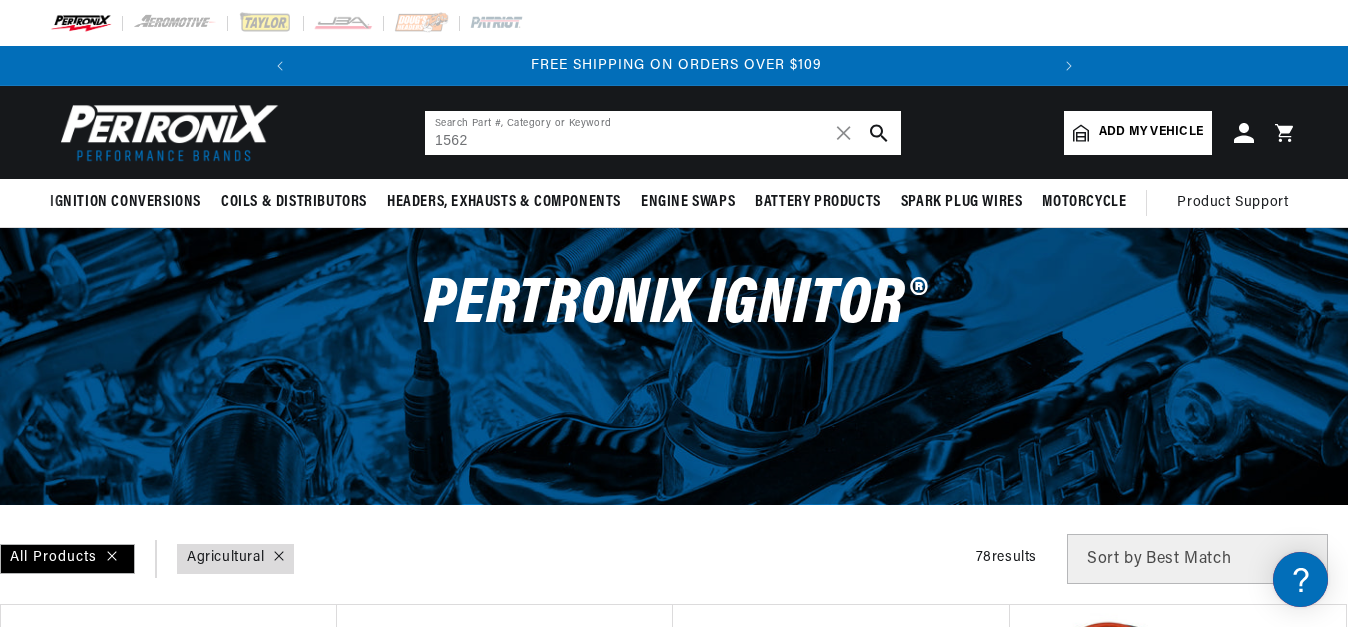 type on "1562" 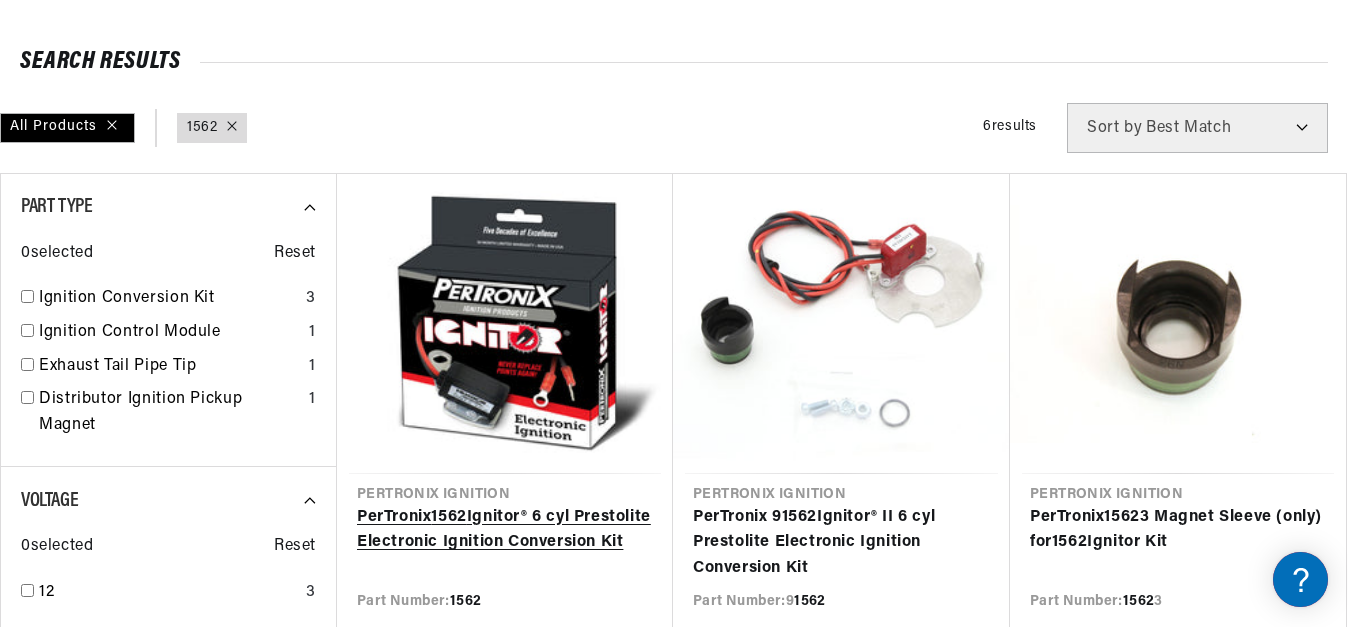 scroll, scrollTop: 204, scrollLeft: 0, axis: vertical 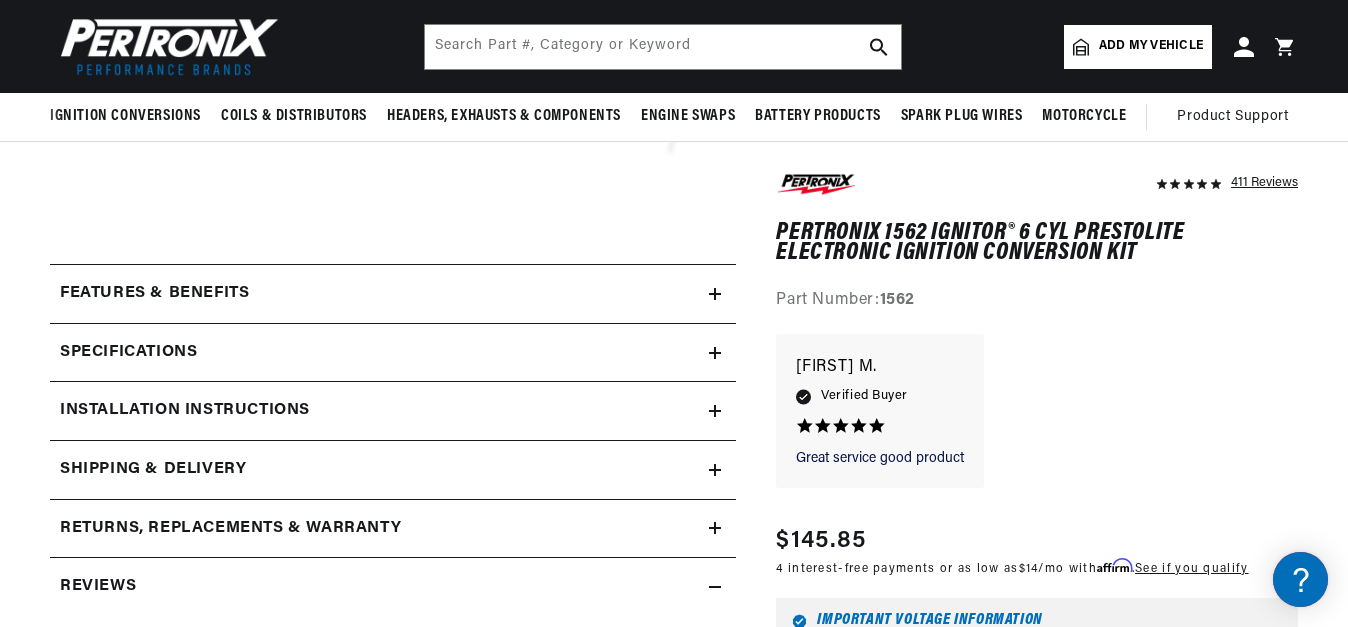 click on "Features & Benefits" at bounding box center [379, 294] 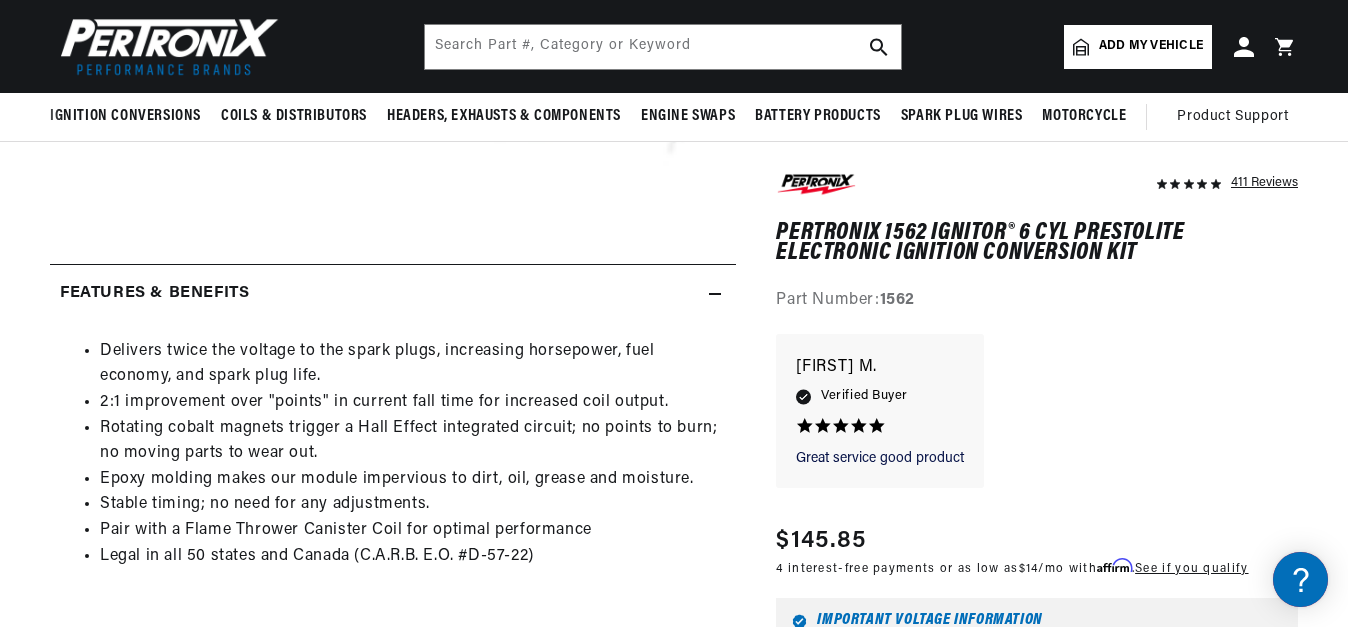 scroll, scrollTop: 0, scrollLeft: 0, axis: both 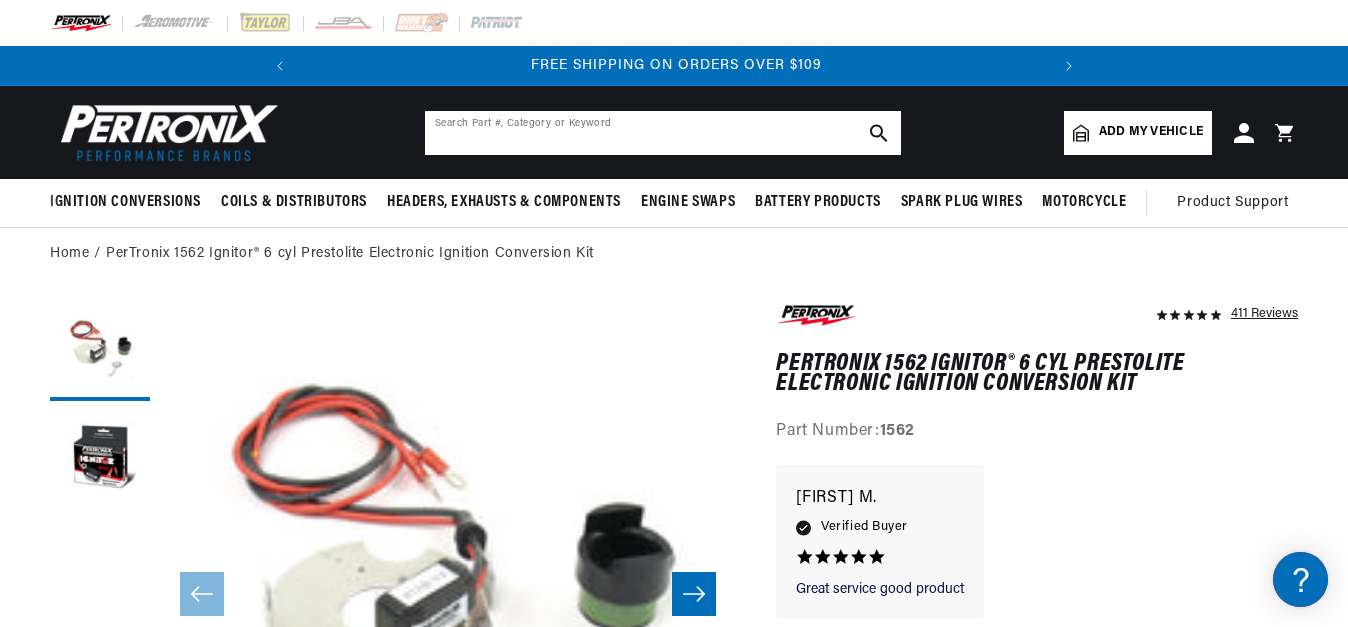 click at bounding box center (663, 133) 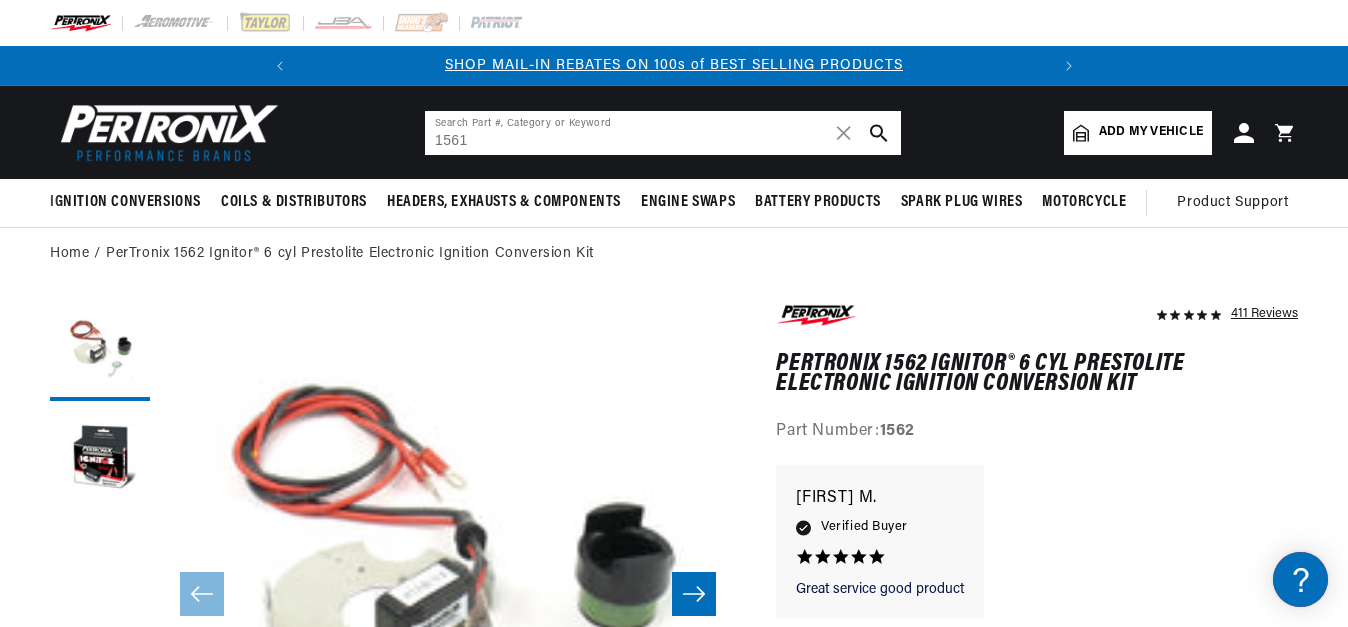 type on "1561" 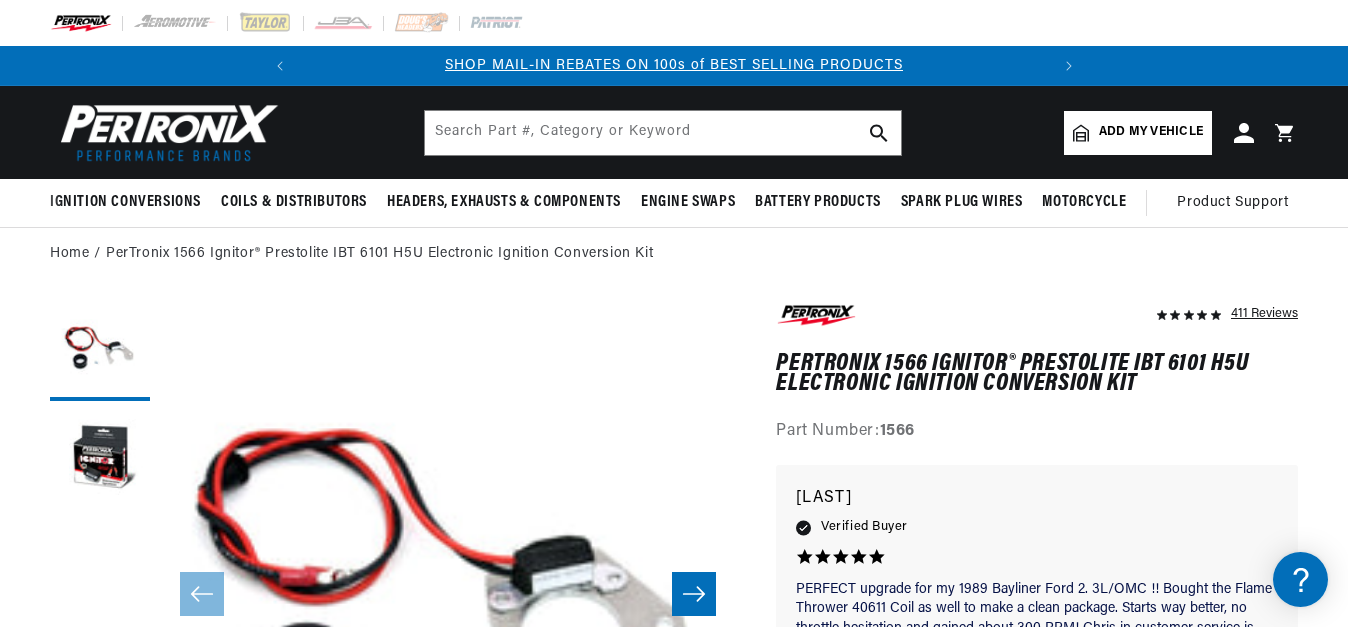 scroll, scrollTop: 102, scrollLeft: 0, axis: vertical 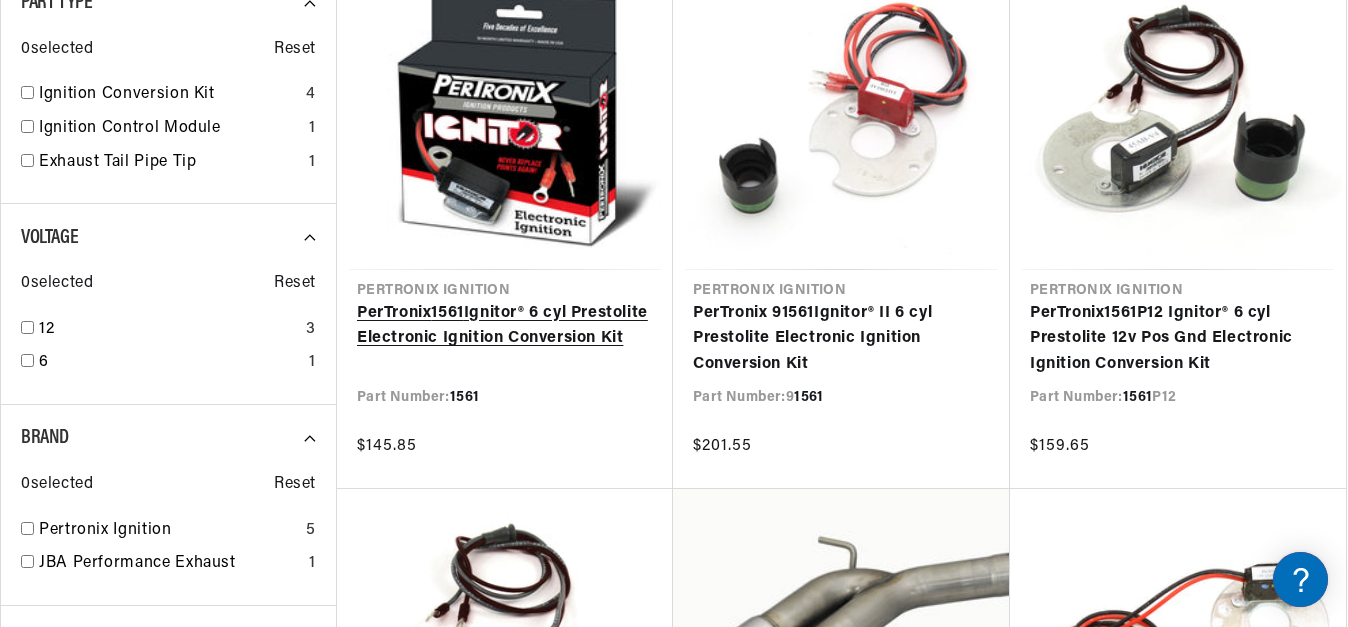 click on "PerTronix  1561  Ignitor® 6 cyl Prestolite Electronic Ignition Conversion Kit" at bounding box center (505, 326) 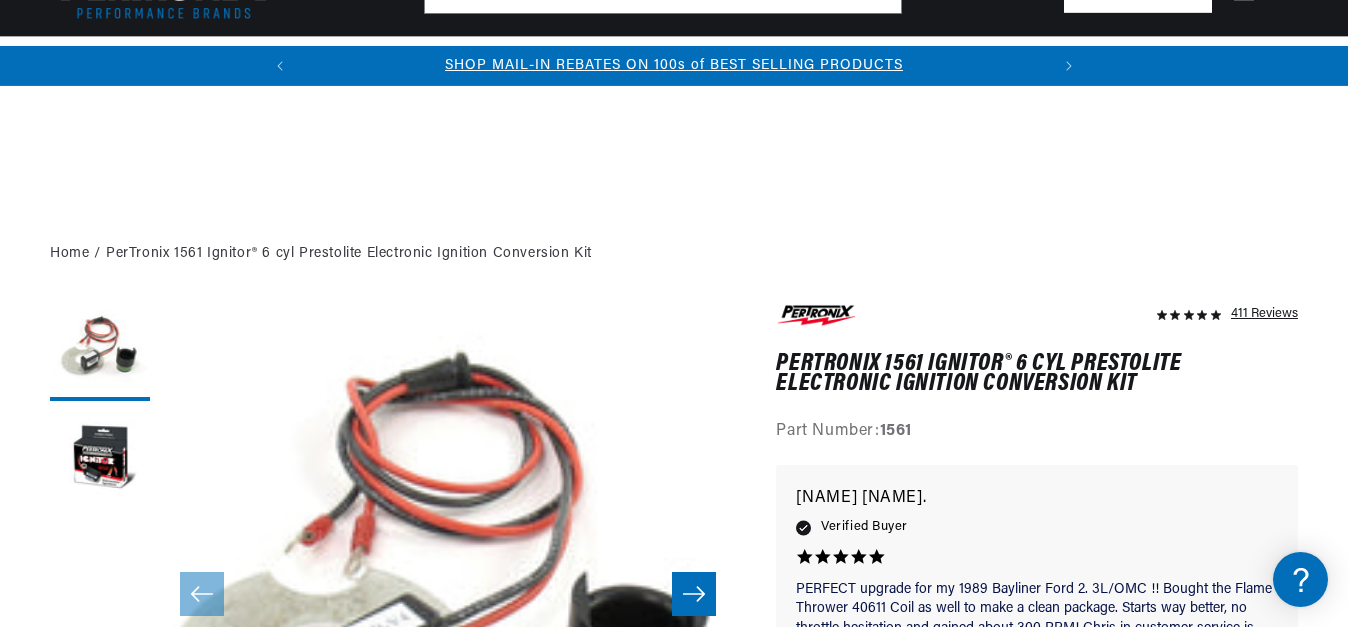scroll, scrollTop: 306, scrollLeft: 0, axis: vertical 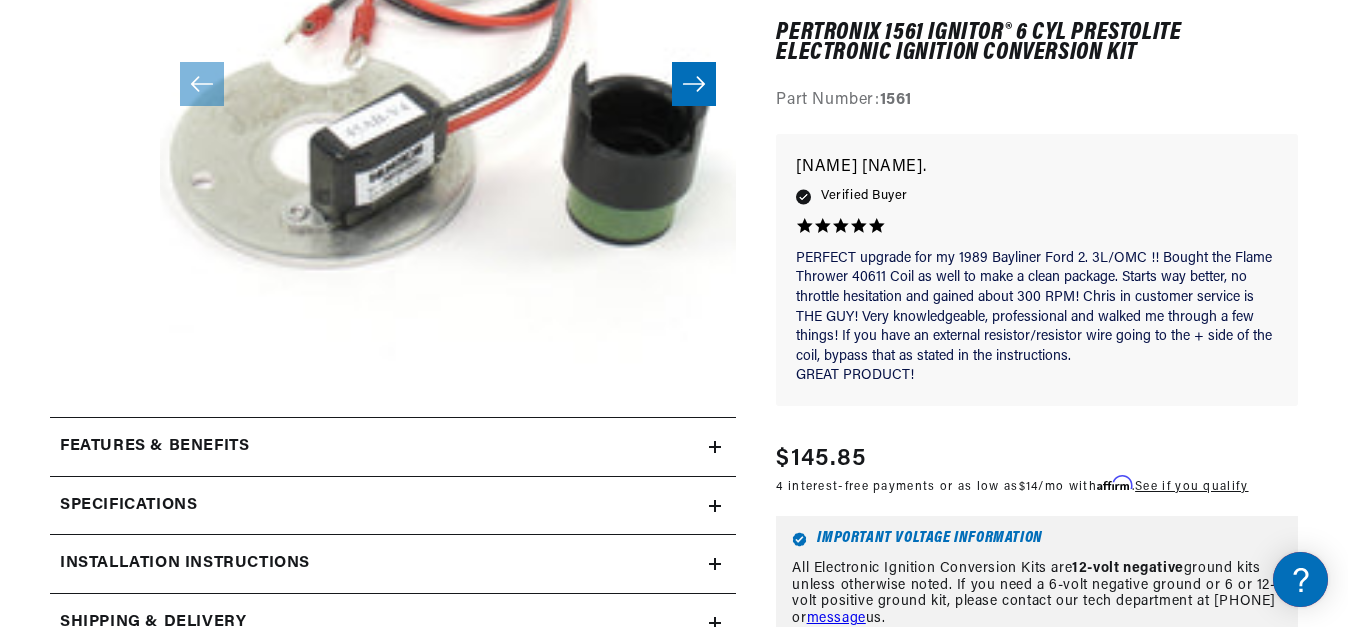 click on "Features & Benefits" at bounding box center [379, 447] 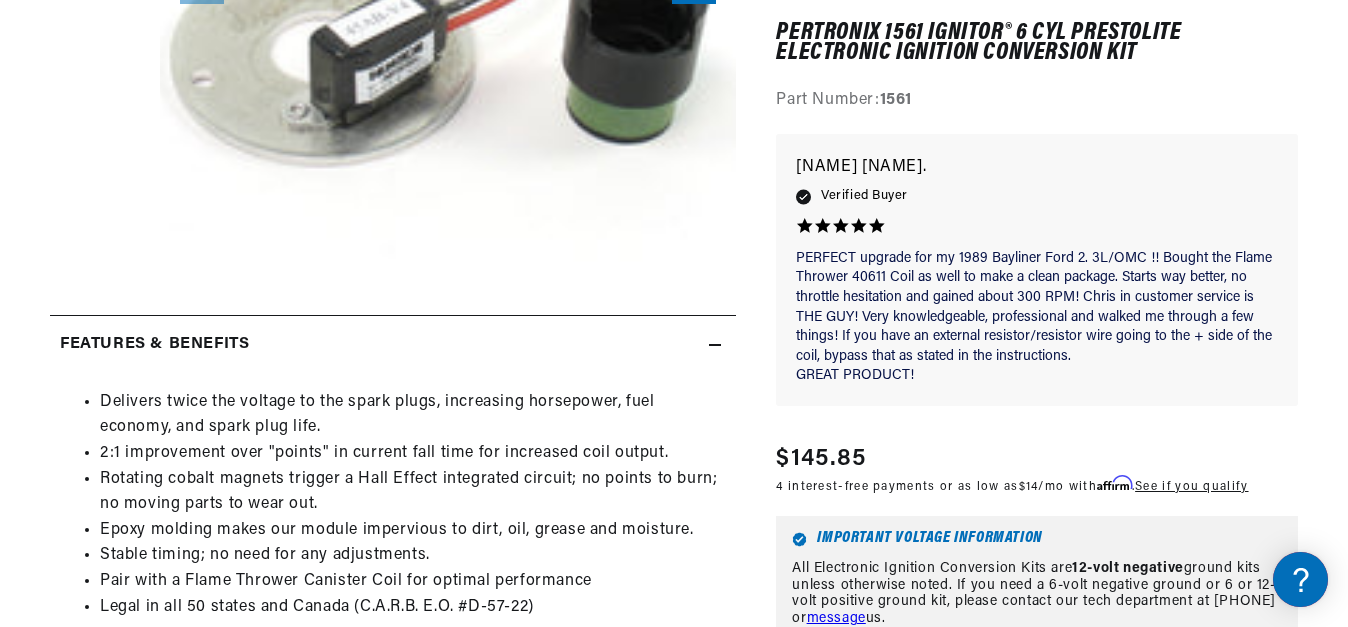 scroll, scrollTop: 714, scrollLeft: 0, axis: vertical 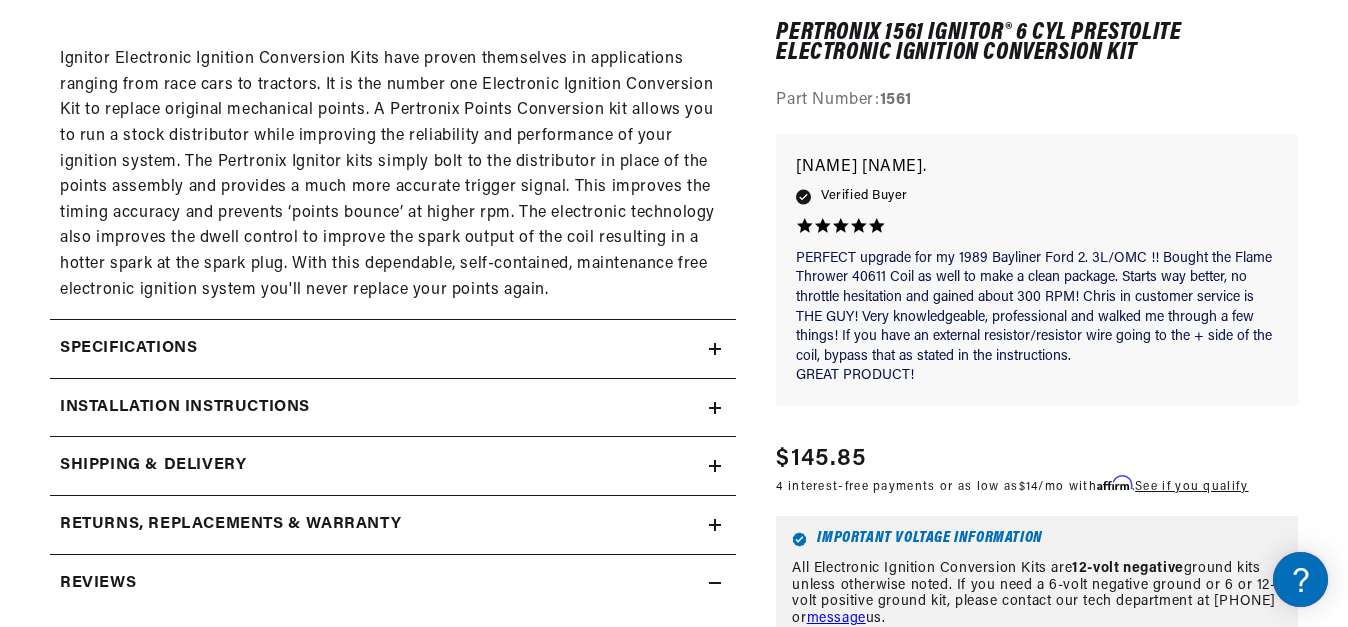 click on "Specifications" at bounding box center [379, -471] 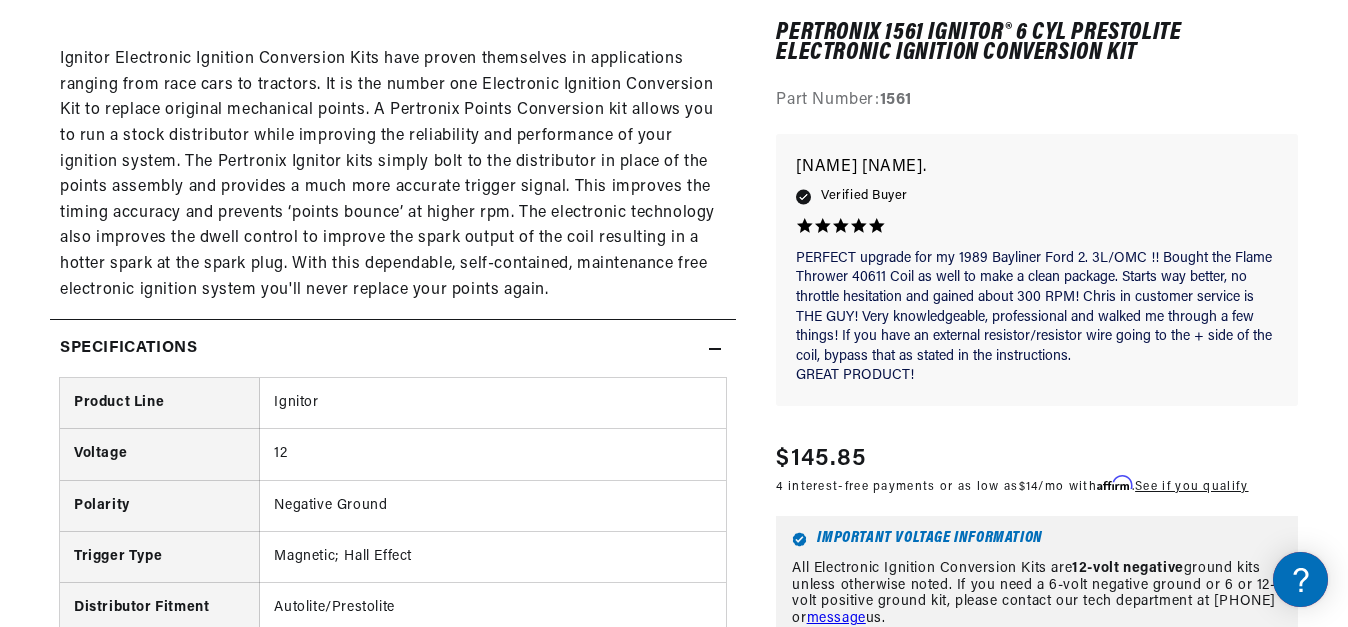 scroll, scrollTop: 1530, scrollLeft: 0, axis: vertical 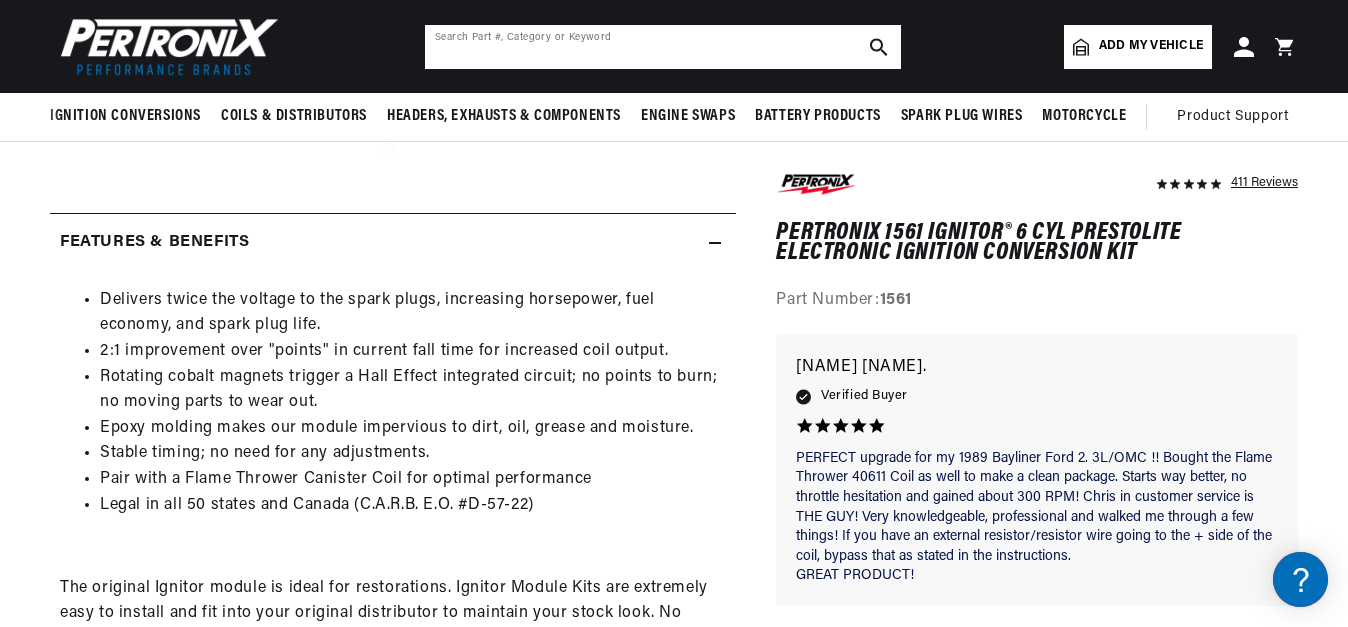 click at bounding box center (663, 47) 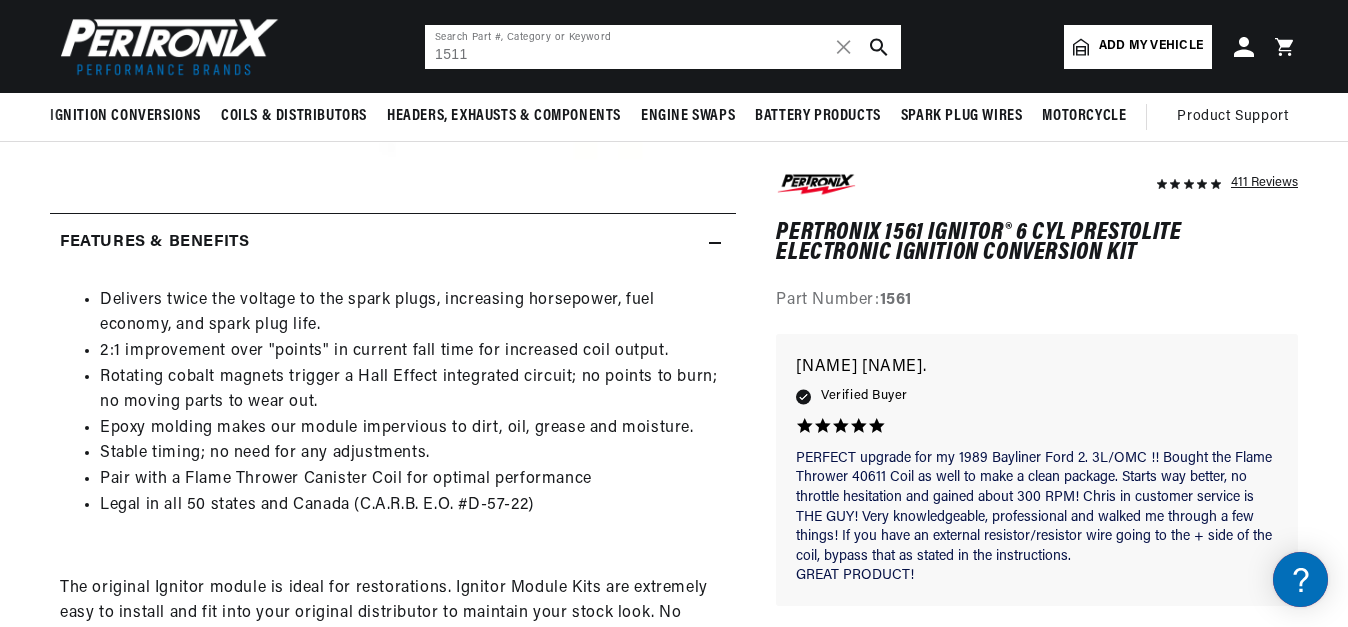 type on "1511" 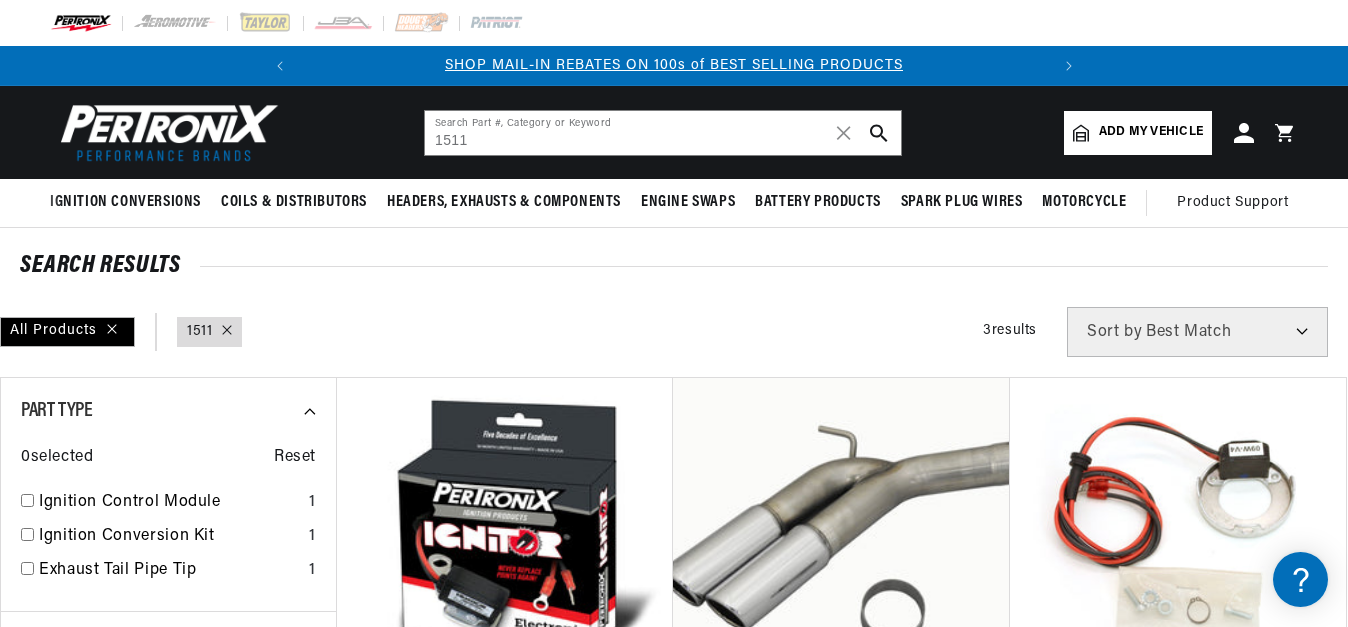 scroll, scrollTop: 0, scrollLeft: 0, axis: both 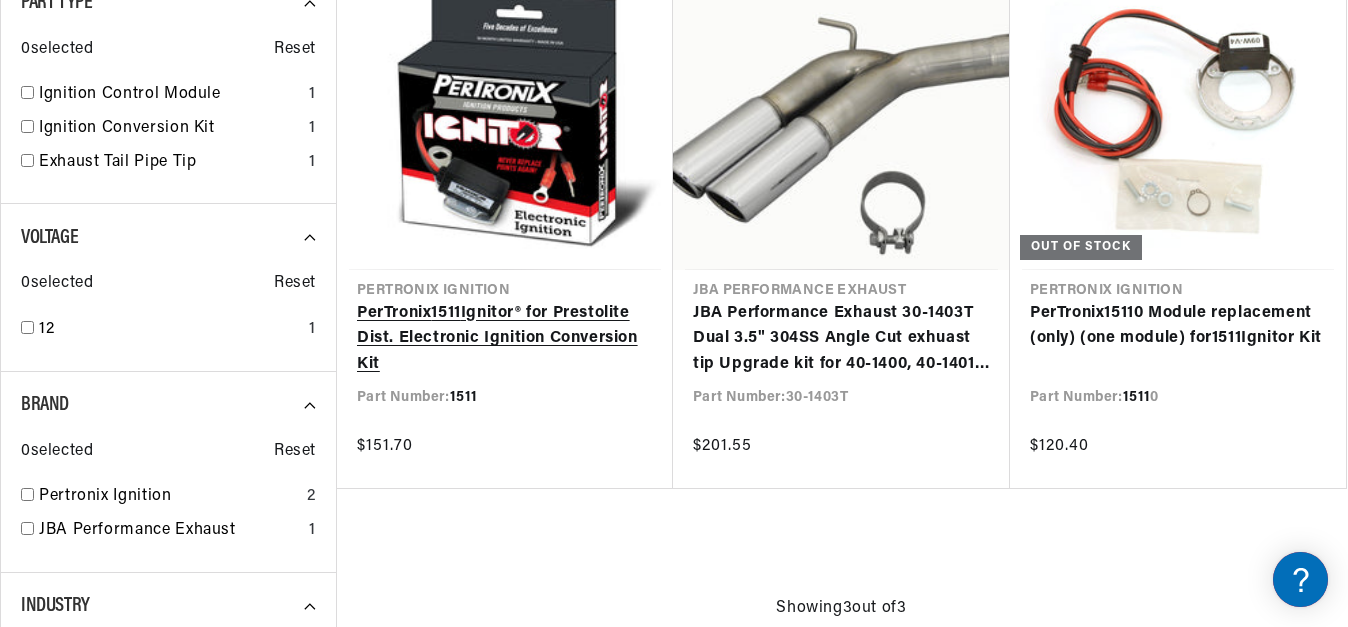 click on "PerTronix  1511  Ignitor® for Prestolite Dist. Electronic Ignition Conversion Kit" at bounding box center [505, 339] 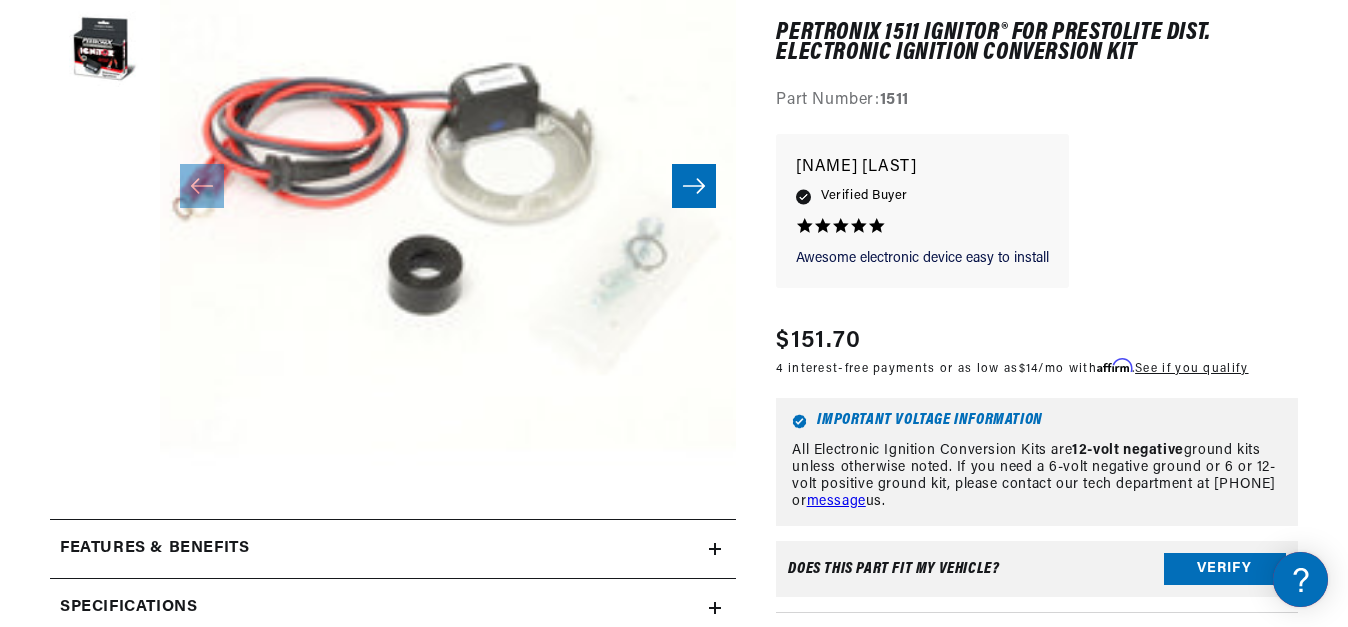 scroll, scrollTop: 612, scrollLeft: 0, axis: vertical 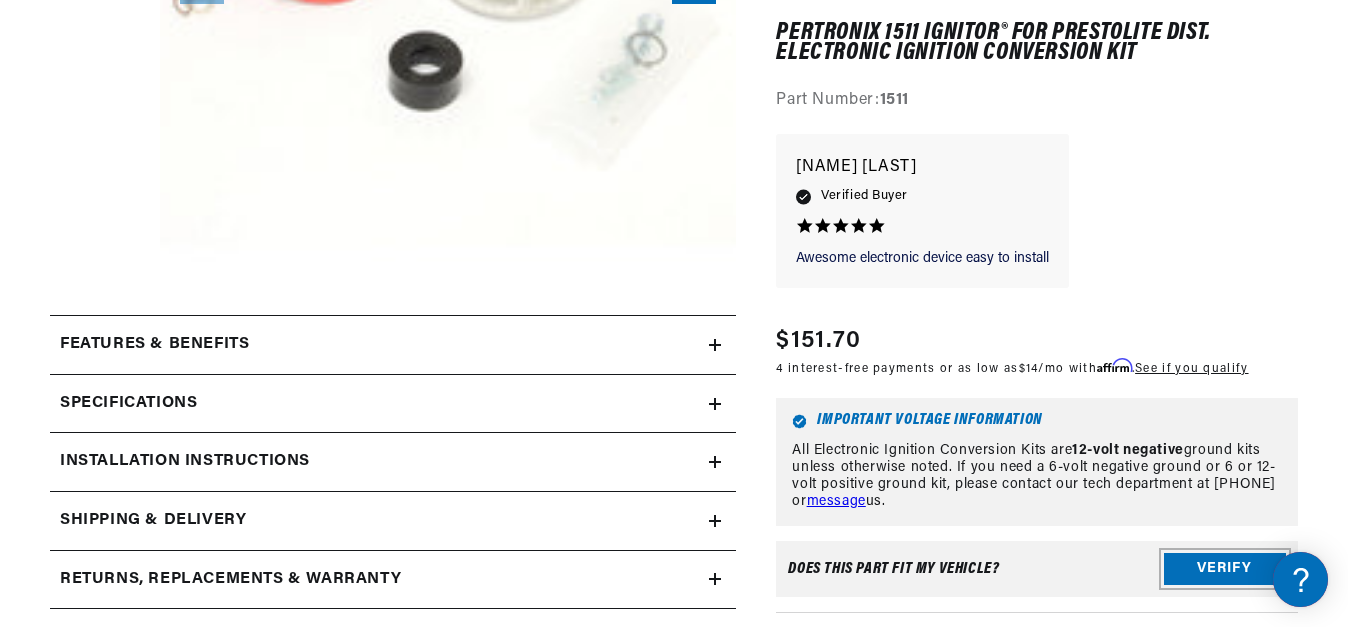 click on "Verify" at bounding box center (1225, 570) 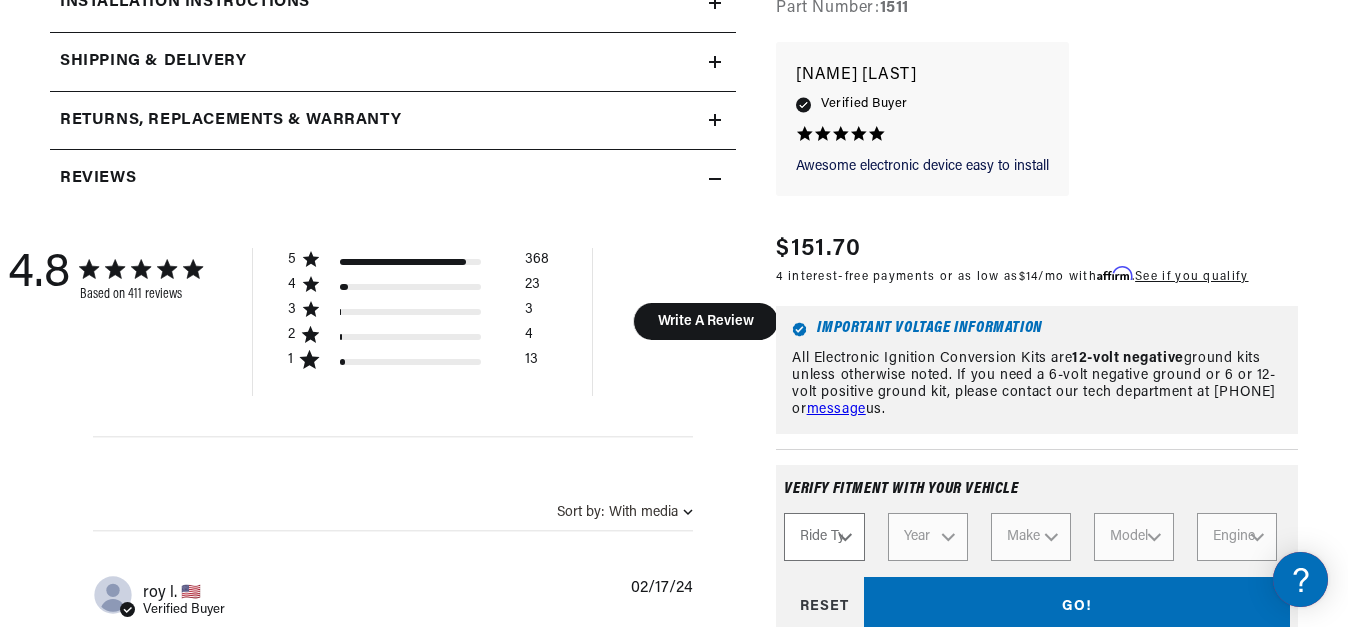 scroll, scrollTop: 1173, scrollLeft: 0, axis: vertical 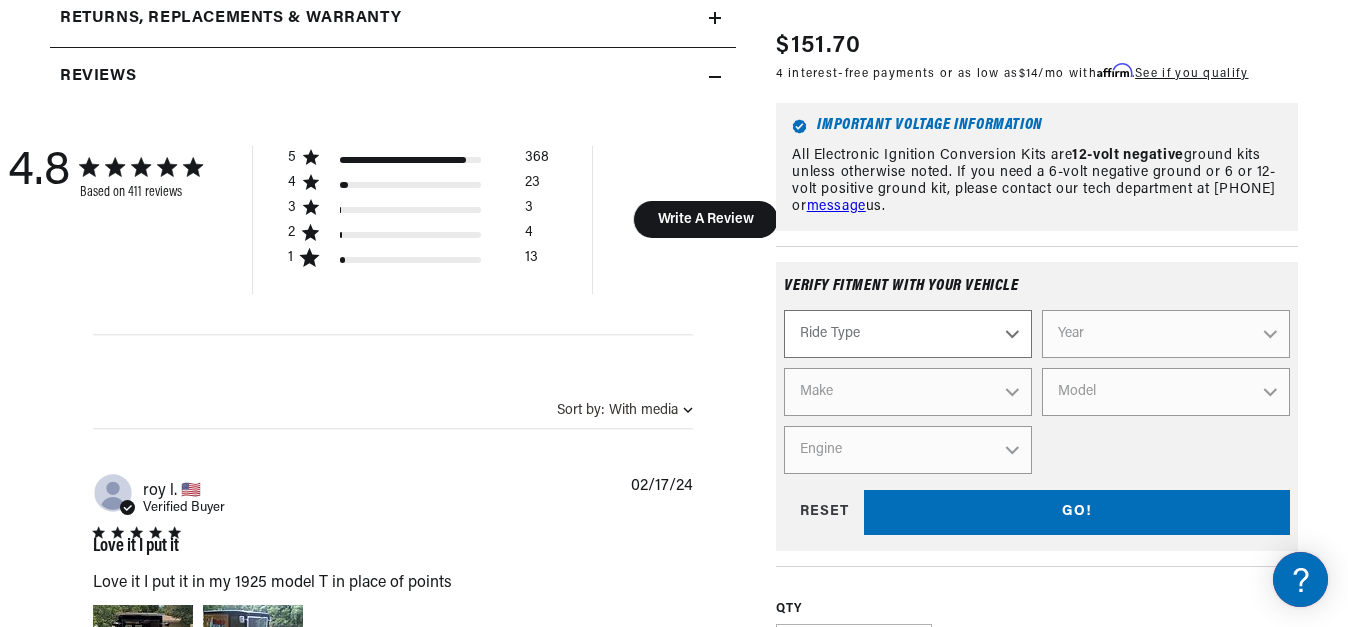 click on "Ride Type
Automotive
Agricultural
Industrial
Marine
Motorcycle" at bounding box center [908, 335] 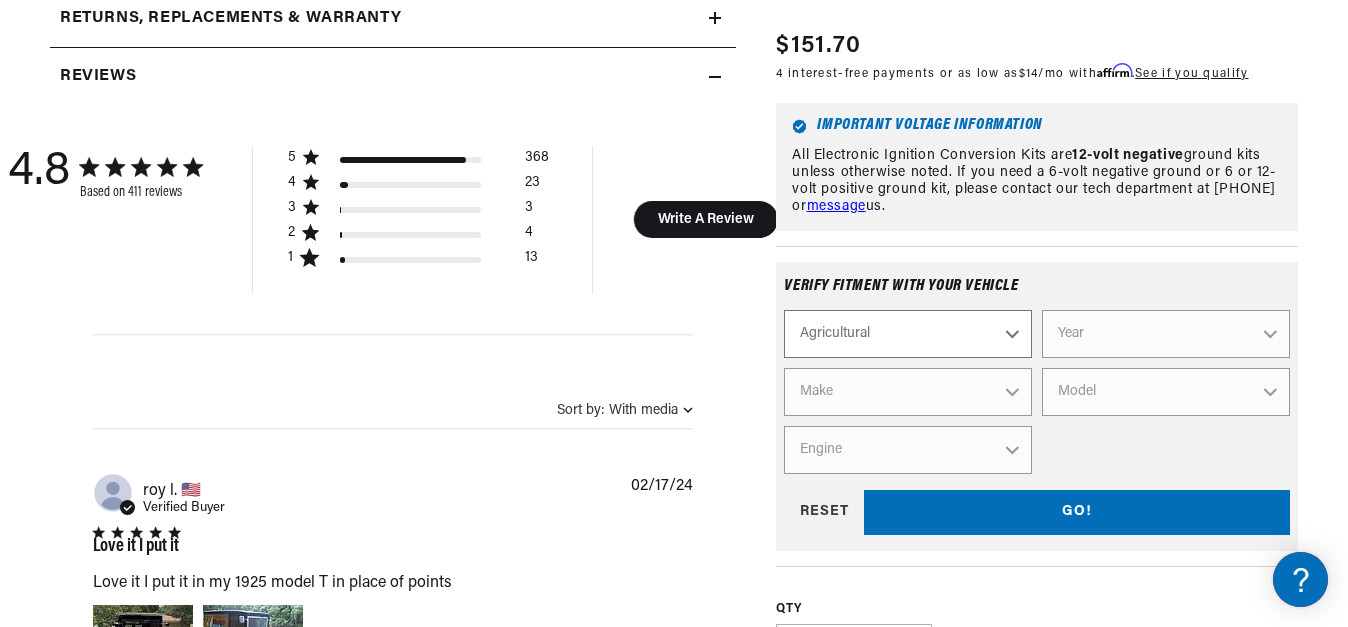 click on "Agricultural" at bounding box center (0, 0) 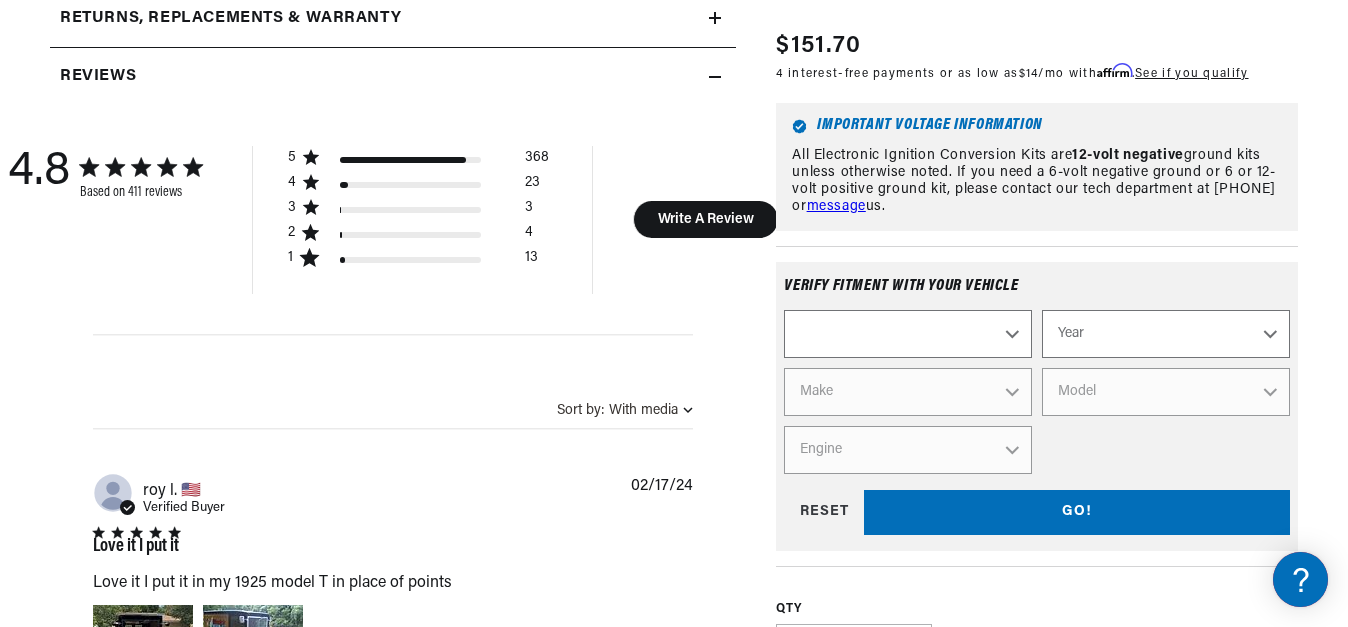 select on "Agricultural" 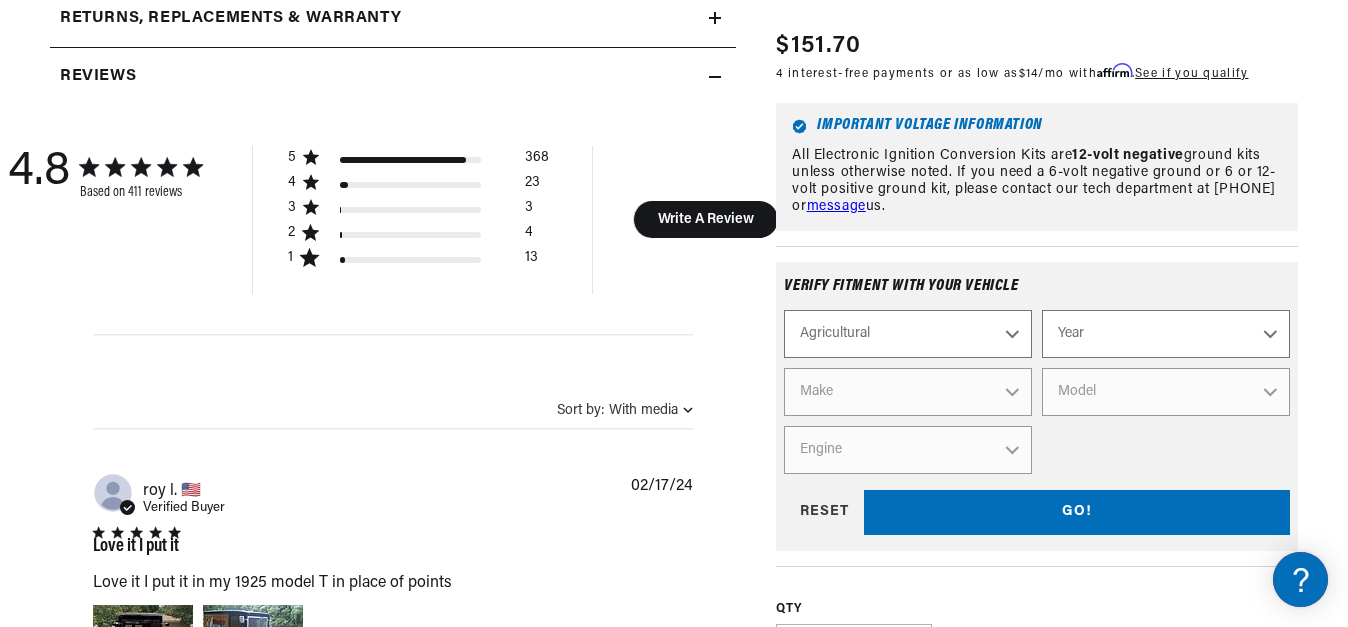 scroll, scrollTop: 0, scrollLeft: 0, axis: both 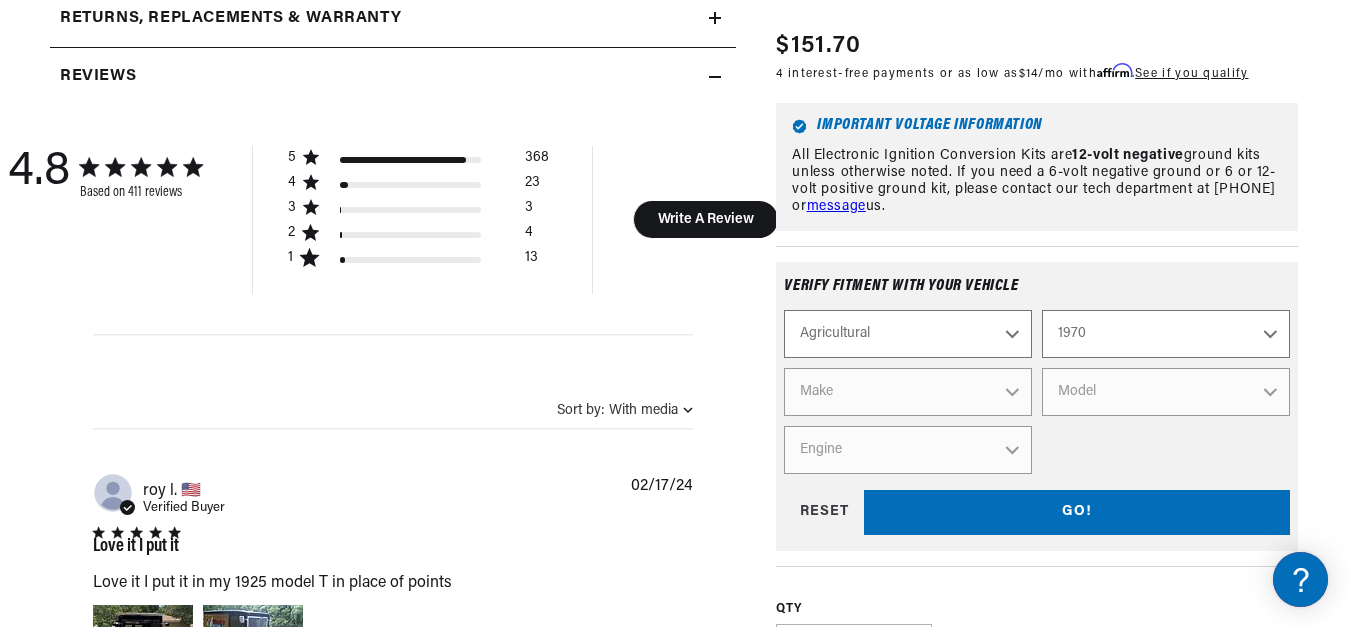 click on "1970" at bounding box center (0, 0) 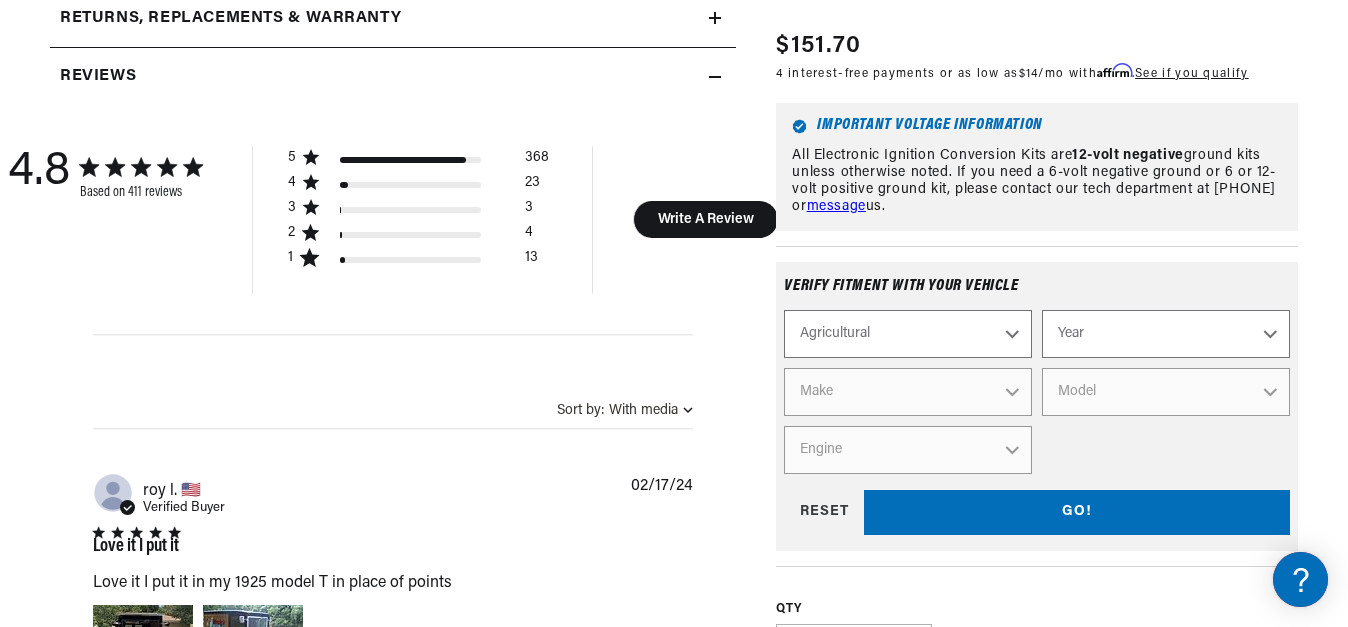 select on "1970" 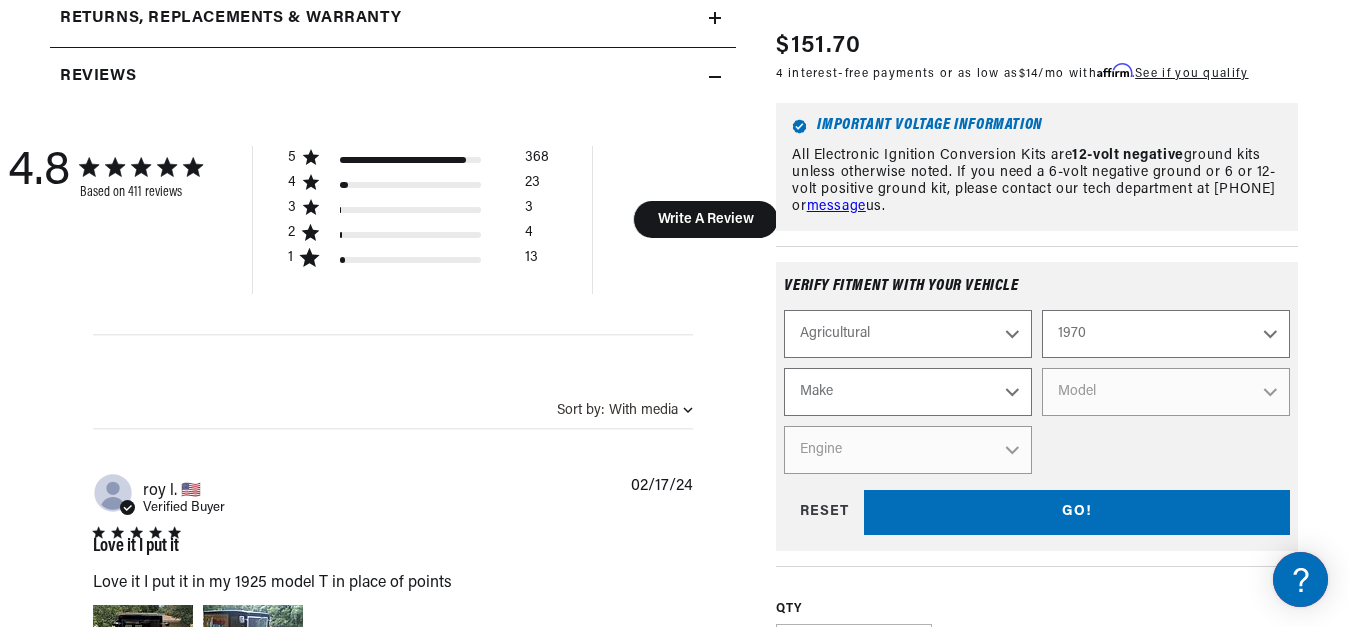 scroll, scrollTop: 0, scrollLeft: 0, axis: both 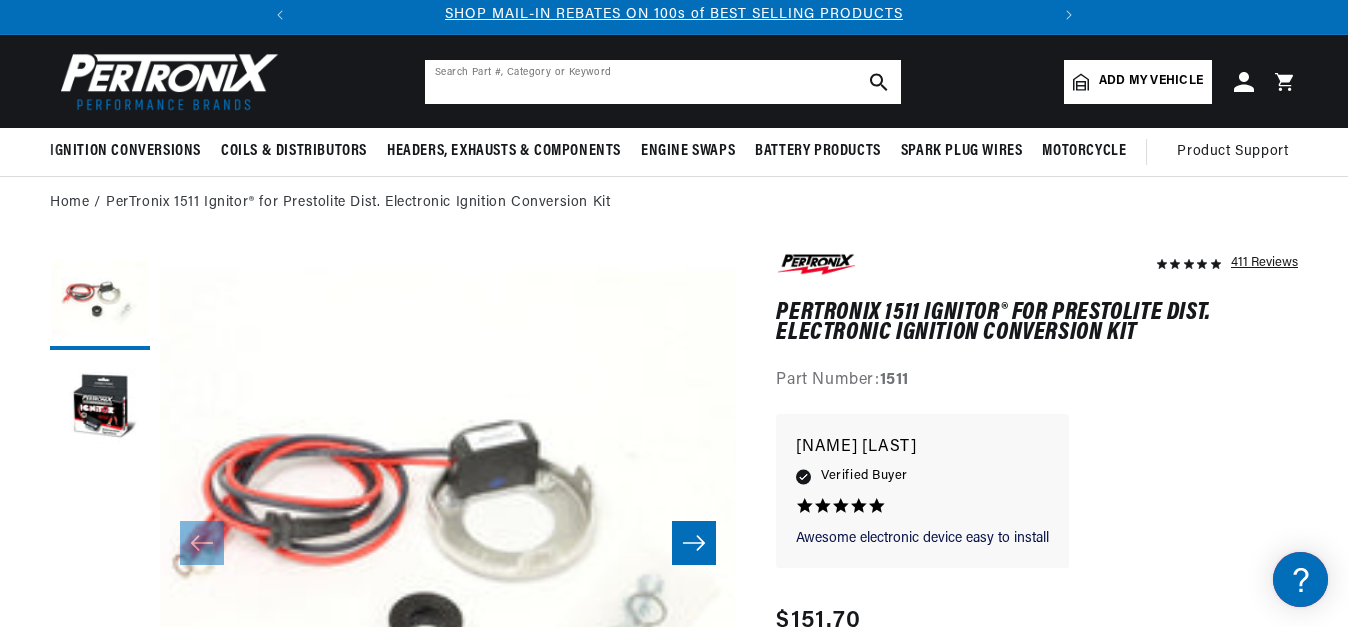 click at bounding box center [663, 82] 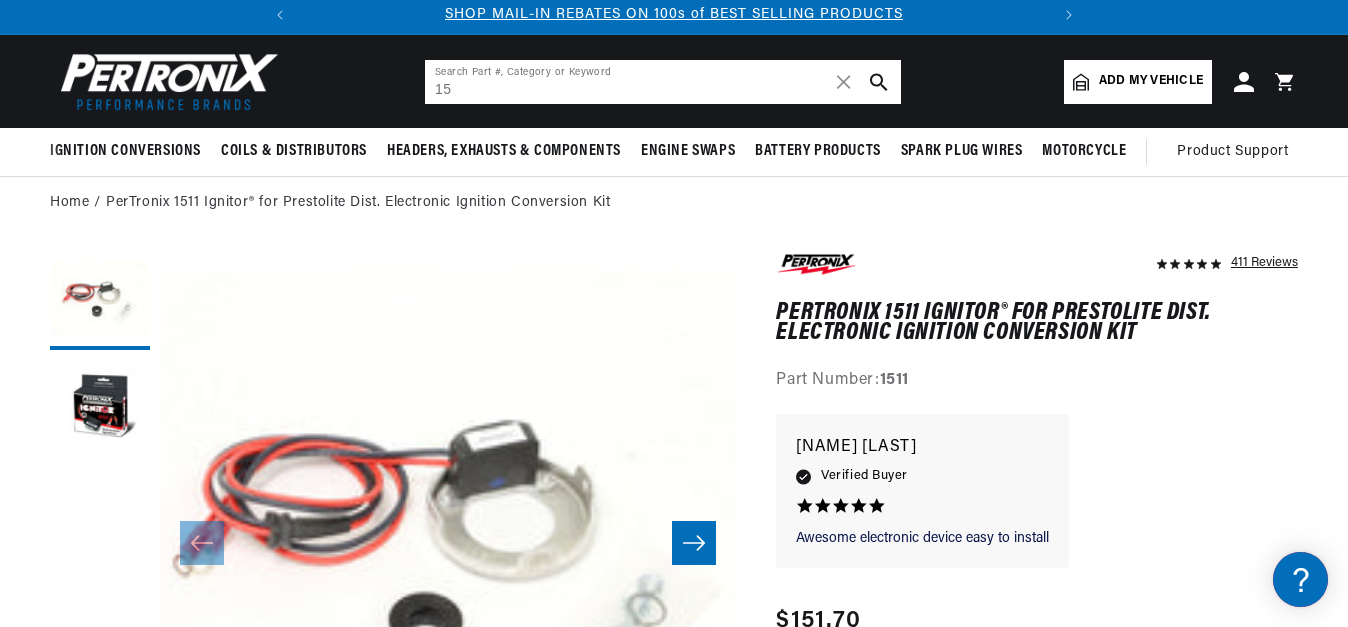 scroll, scrollTop: 0, scrollLeft: 747, axis: horizontal 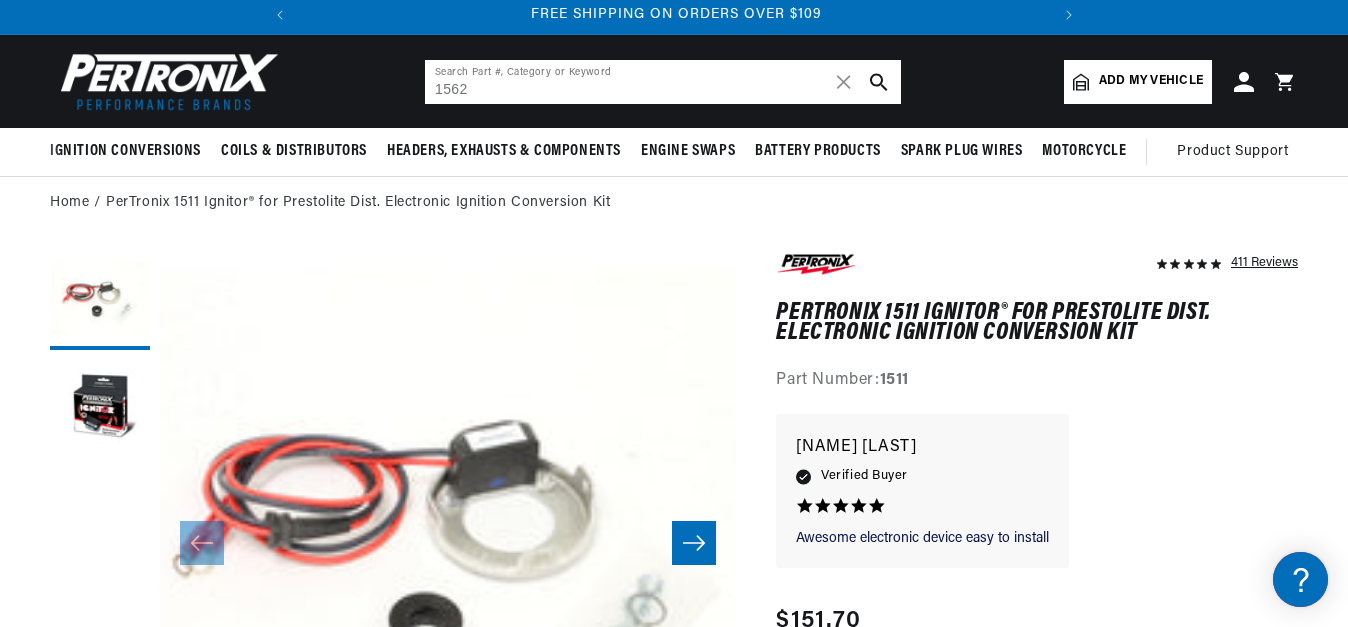 type on "1562" 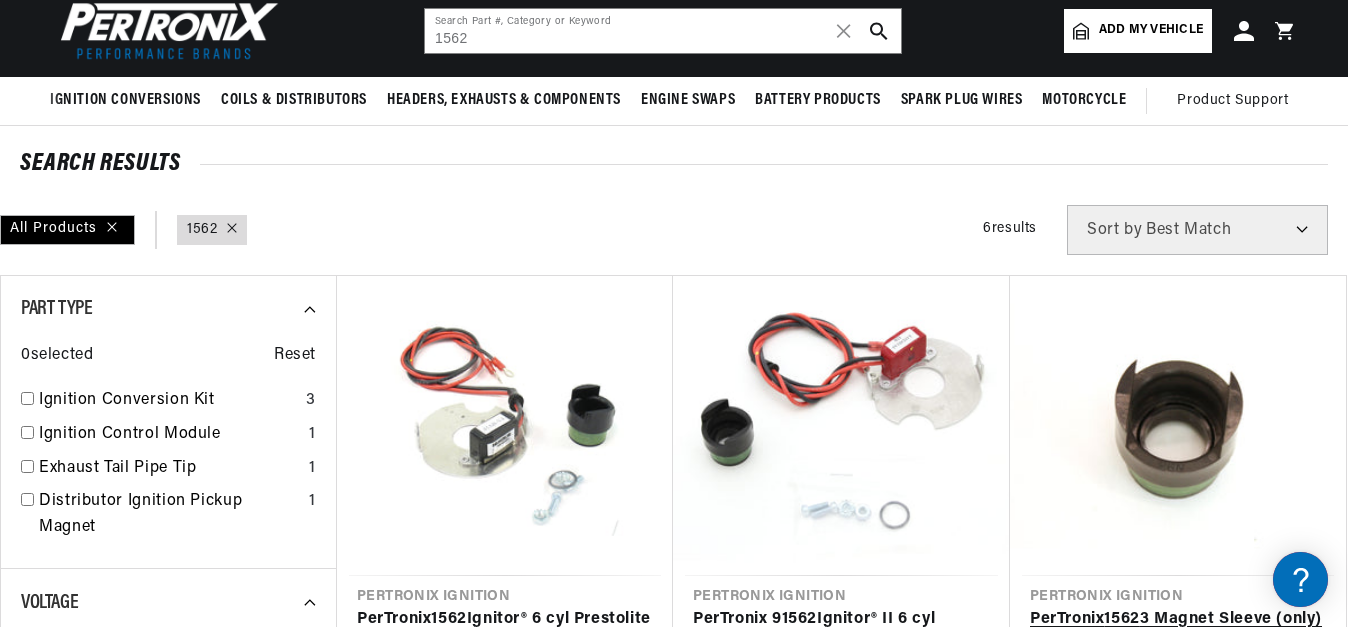 scroll, scrollTop: 102, scrollLeft: 0, axis: vertical 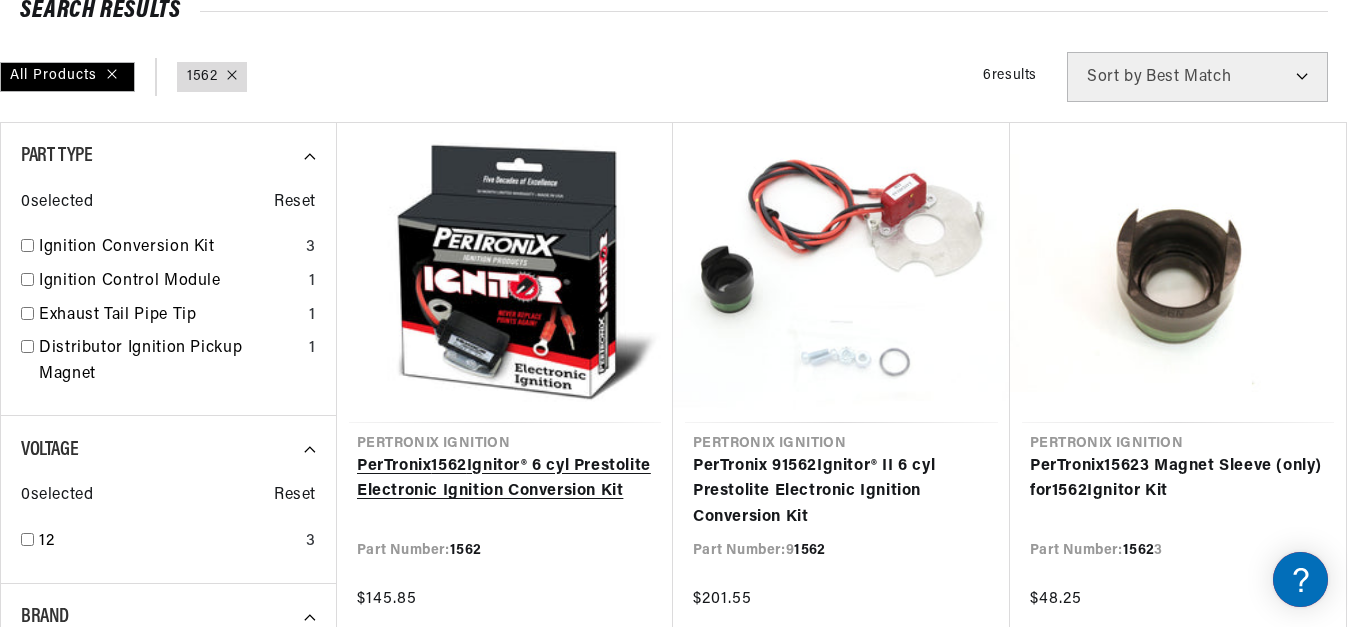click on "PerTronix  1562  Ignitor® 6 cyl Prestolite Electronic Ignition Conversion Kit" at bounding box center (505, 479) 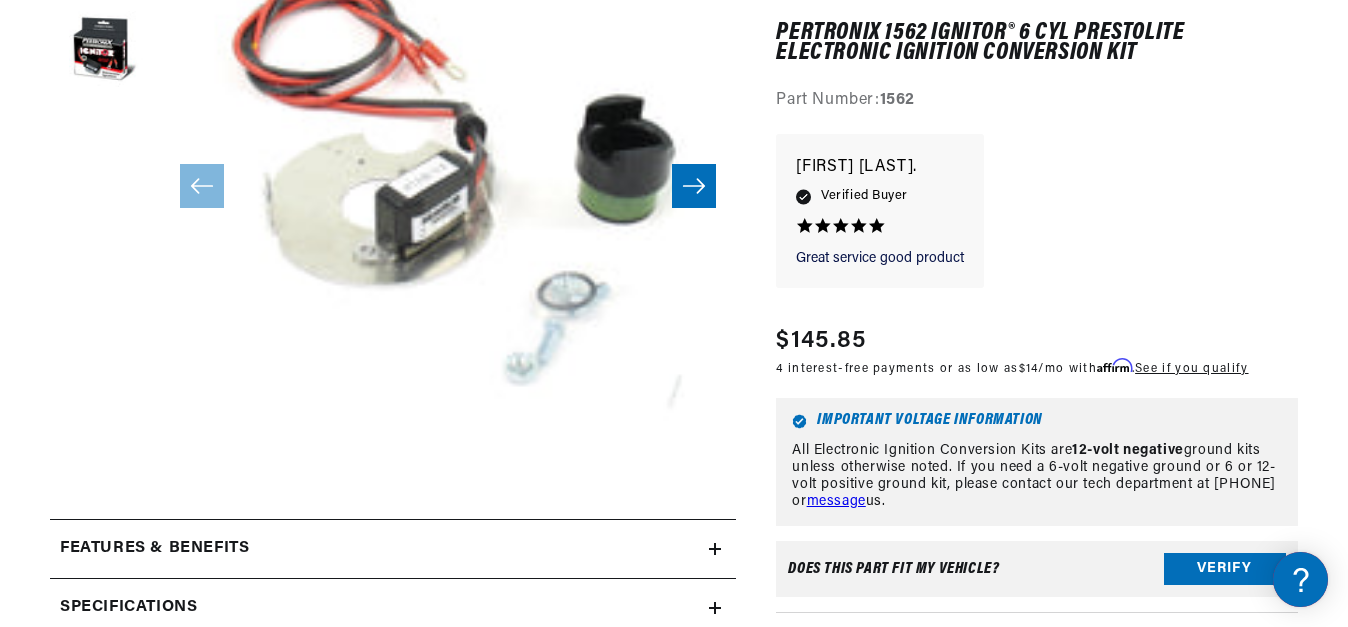 scroll, scrollTop: 408, scrollLeft: 0, axis: vertical 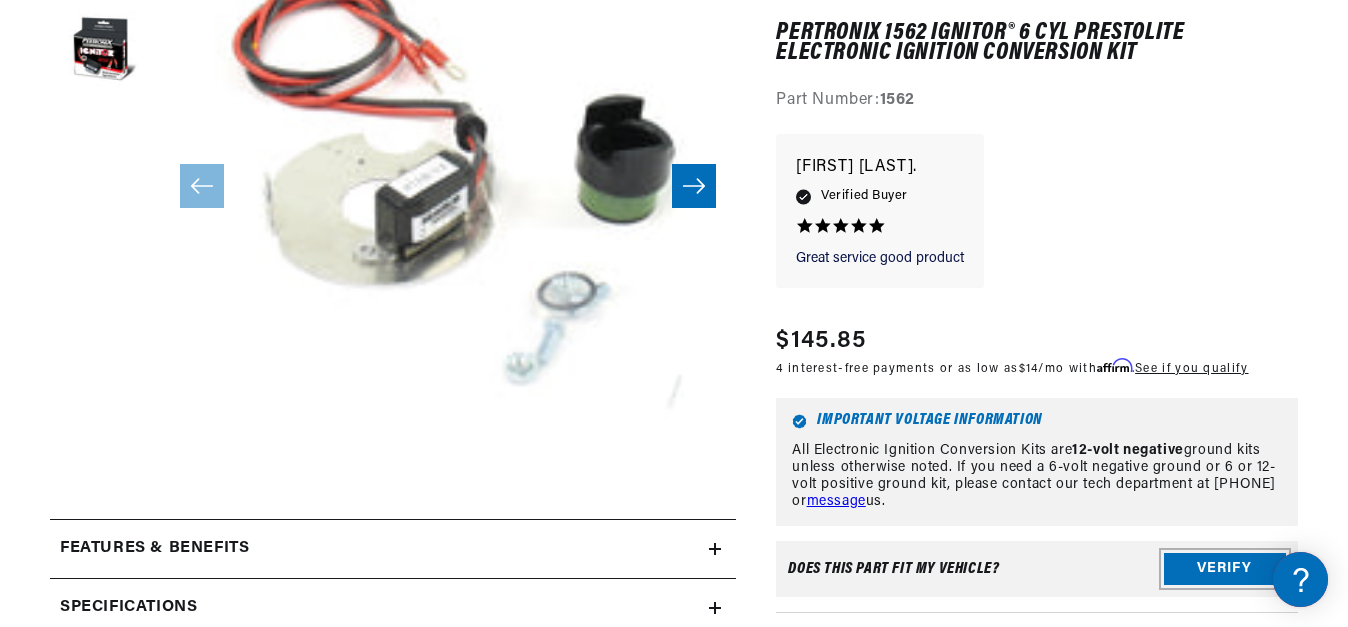 click on "Verify" at bounding box center (1225, 570) 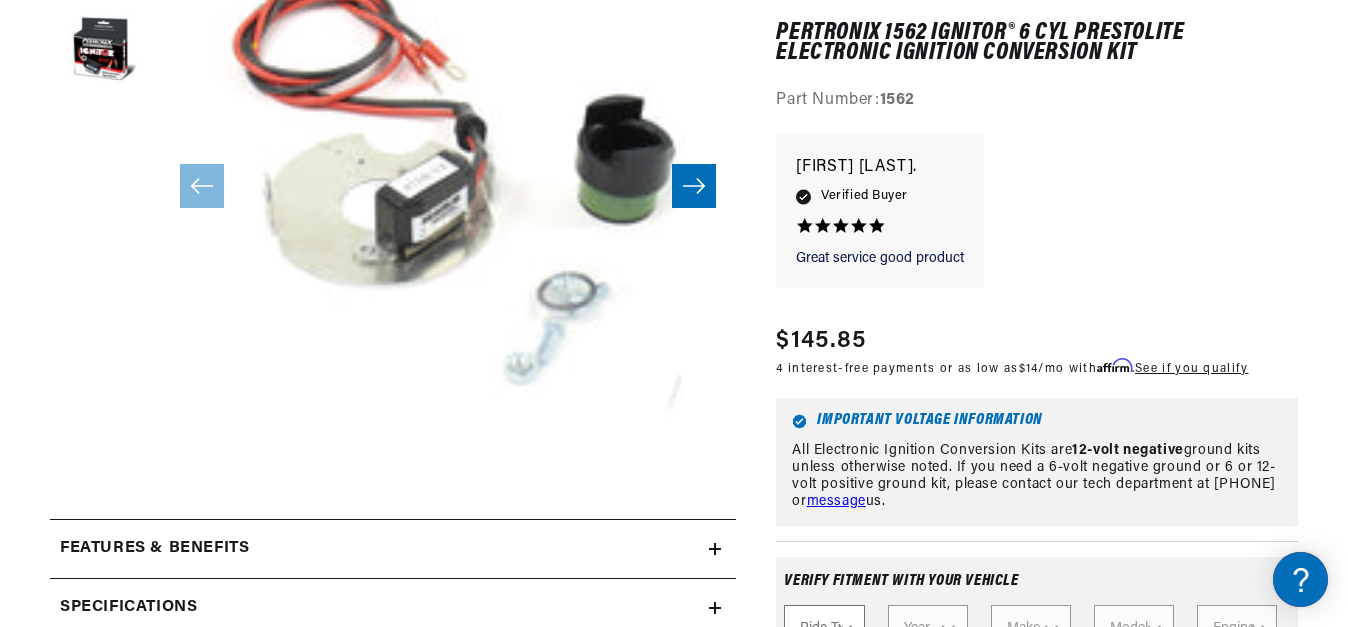 scroll, scrollTop: 0, scrollLeft: 0, axis: both 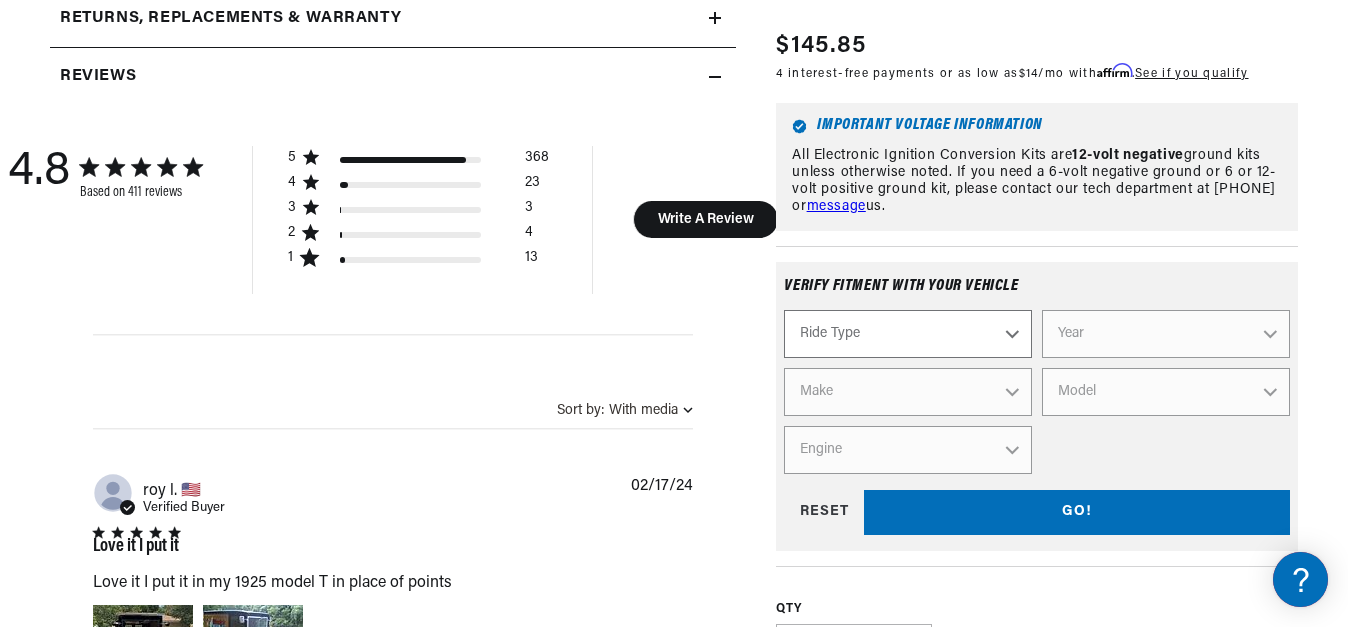 click on "Ride Type
Automotive
Agricultural
Industrial
Marine
Motorcycle" at bounding box center (908, 335) 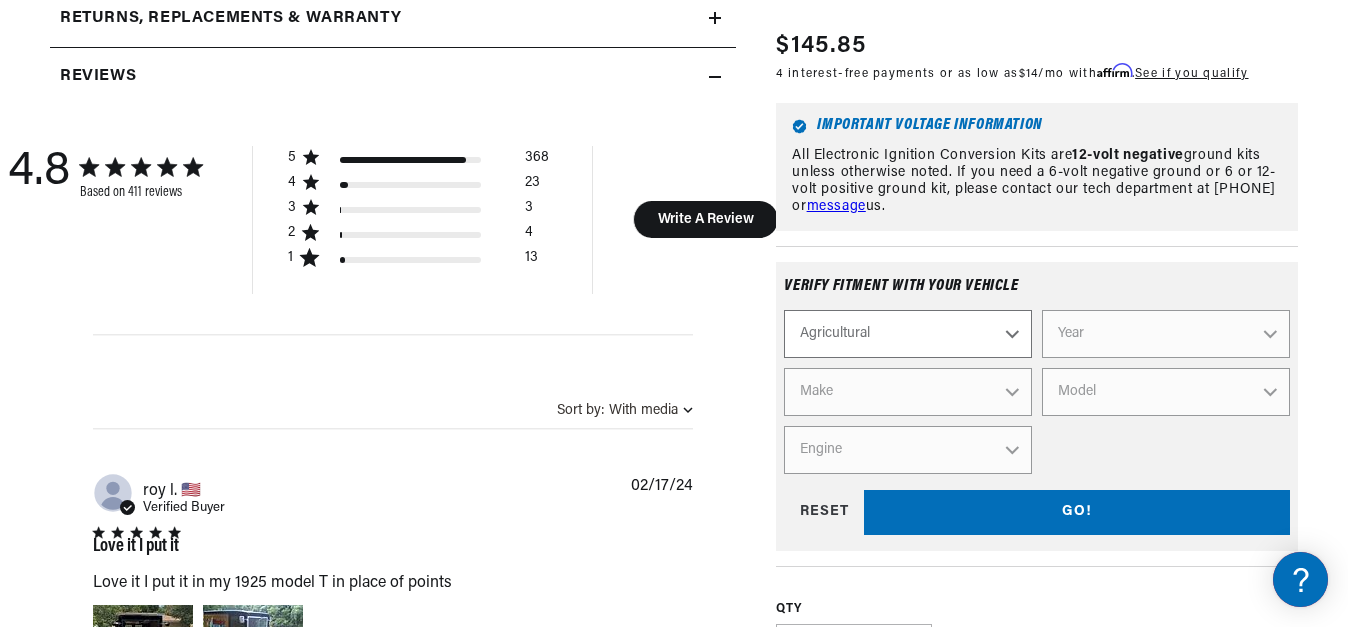 click on "Agricultural" at bounding box center [0, 0] 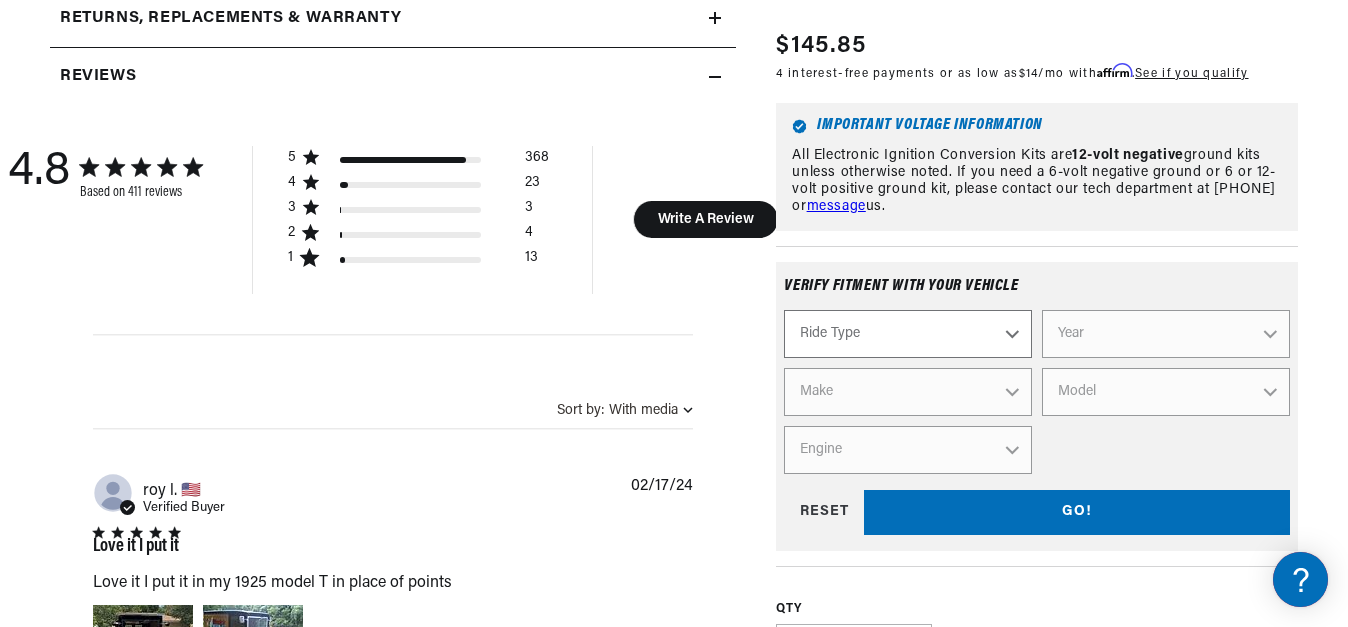 select on "Agricultural" 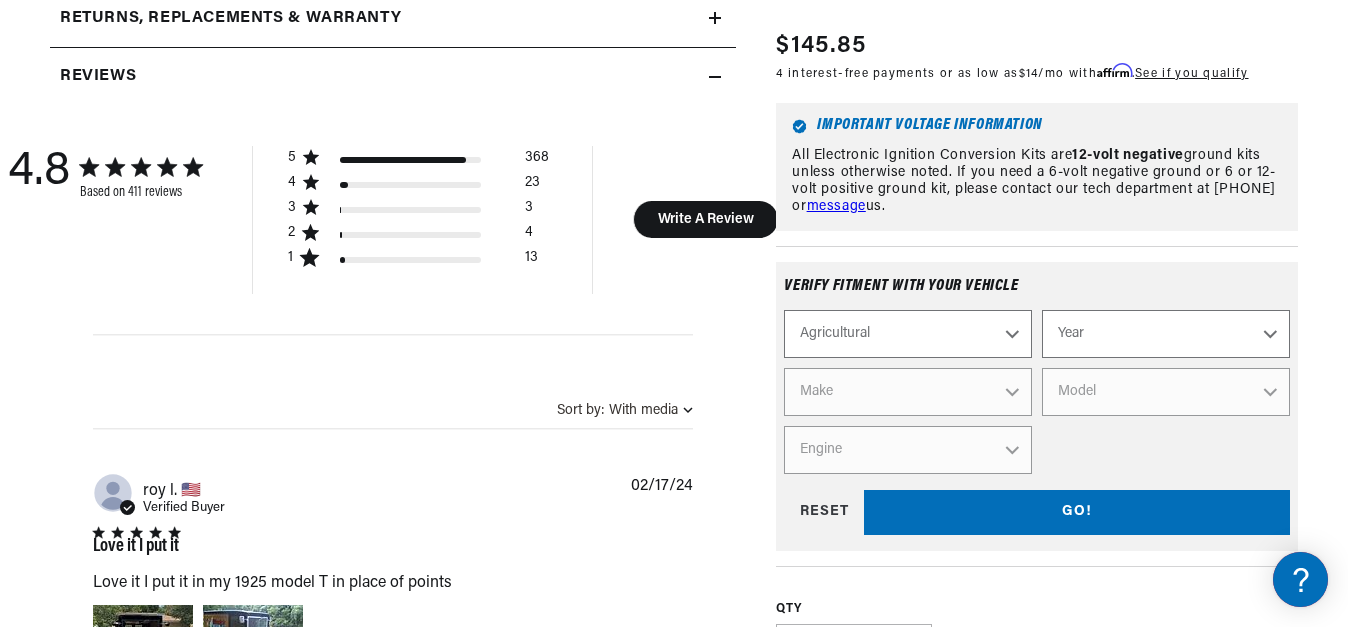 click on "Year
1970
1965
1964
1960
1959
1958
1957
1939
1938
1937" at bounding box center [1166, 335] 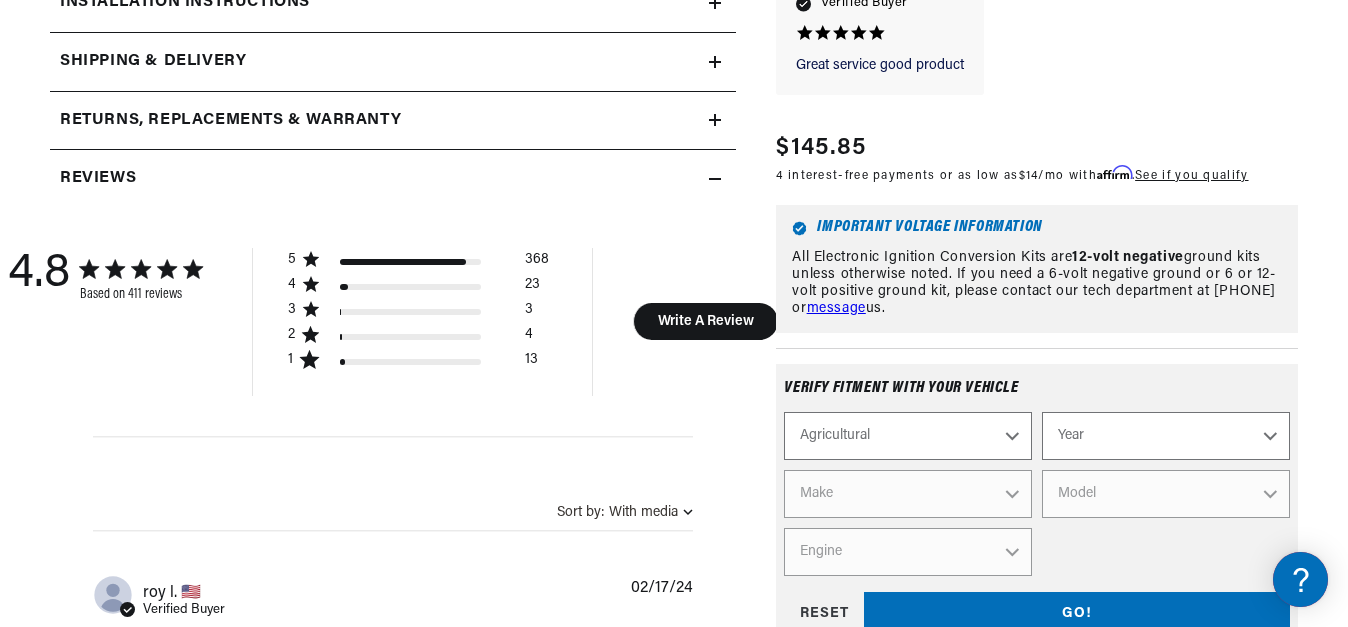 scroll, scrollTop: 1275, scrollLeft: 0, axis: vertical 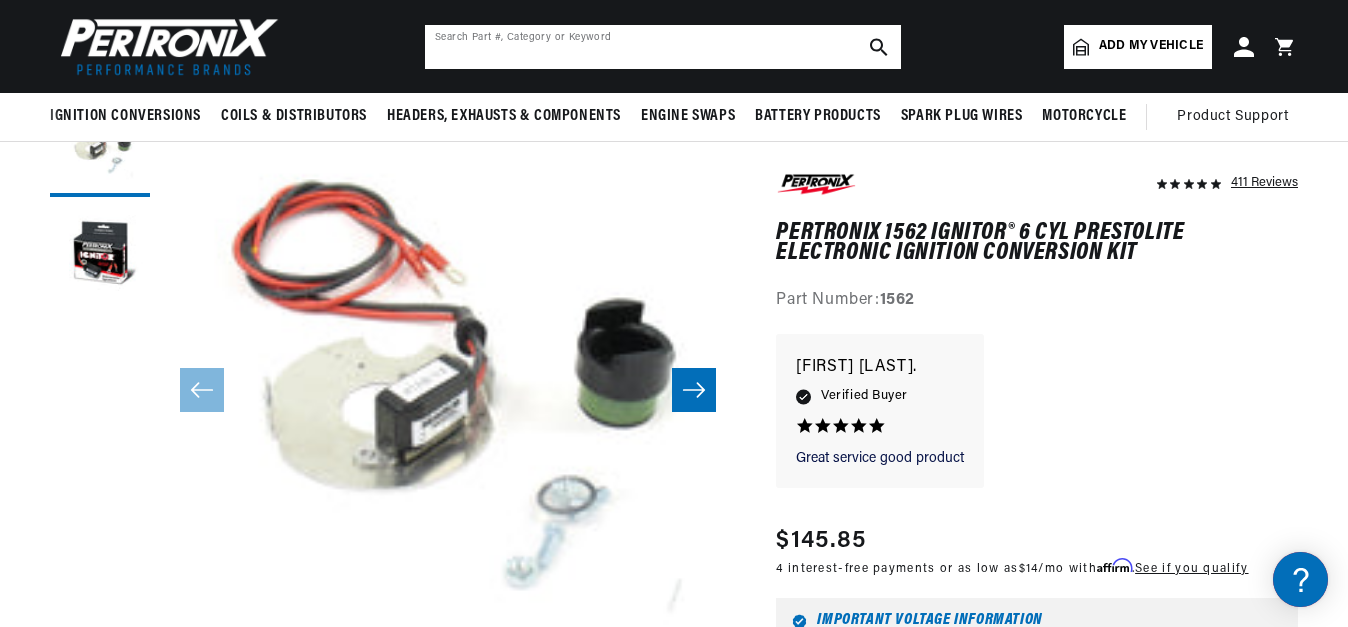 click at bounding box center (663, 47) 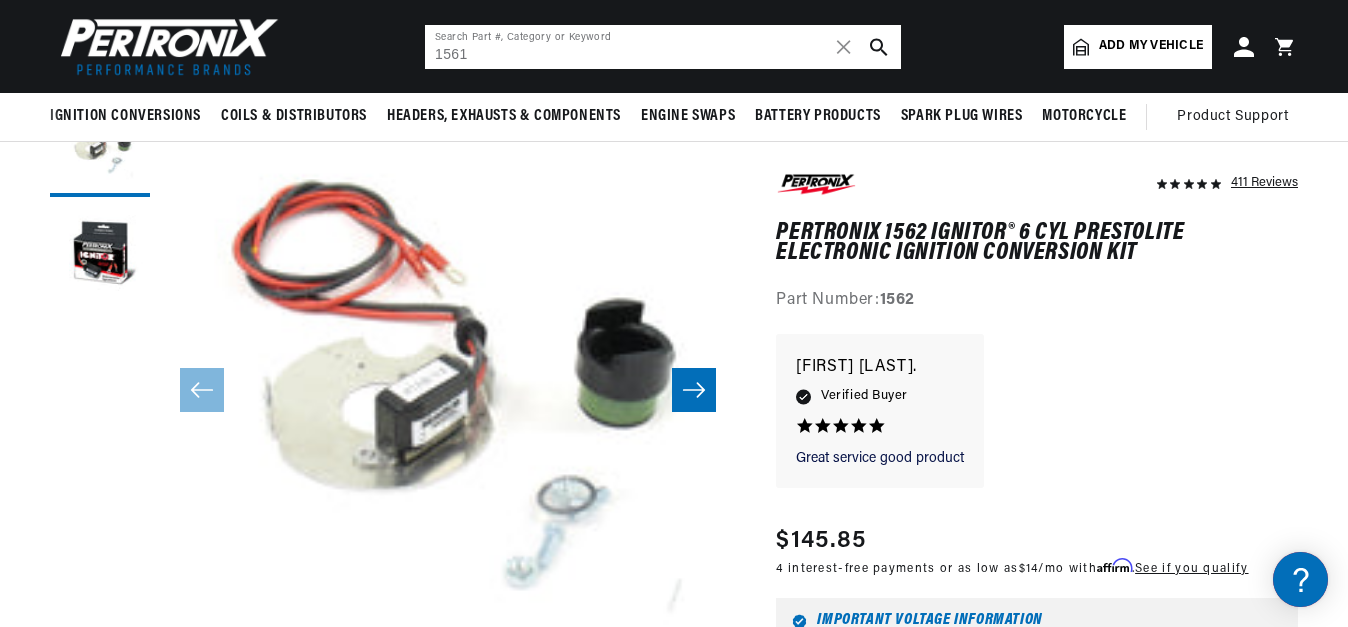 type on "1561" 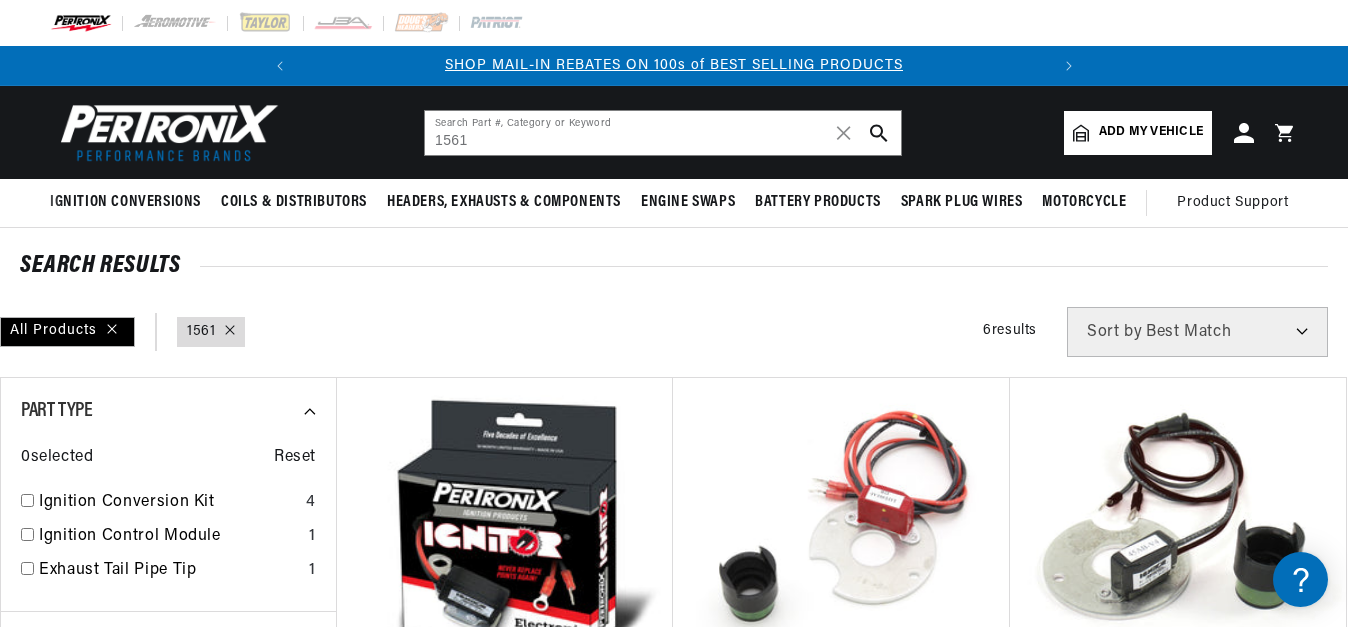 scroll, scrollTop: 306, scrollLeft: 0, axis: vertical 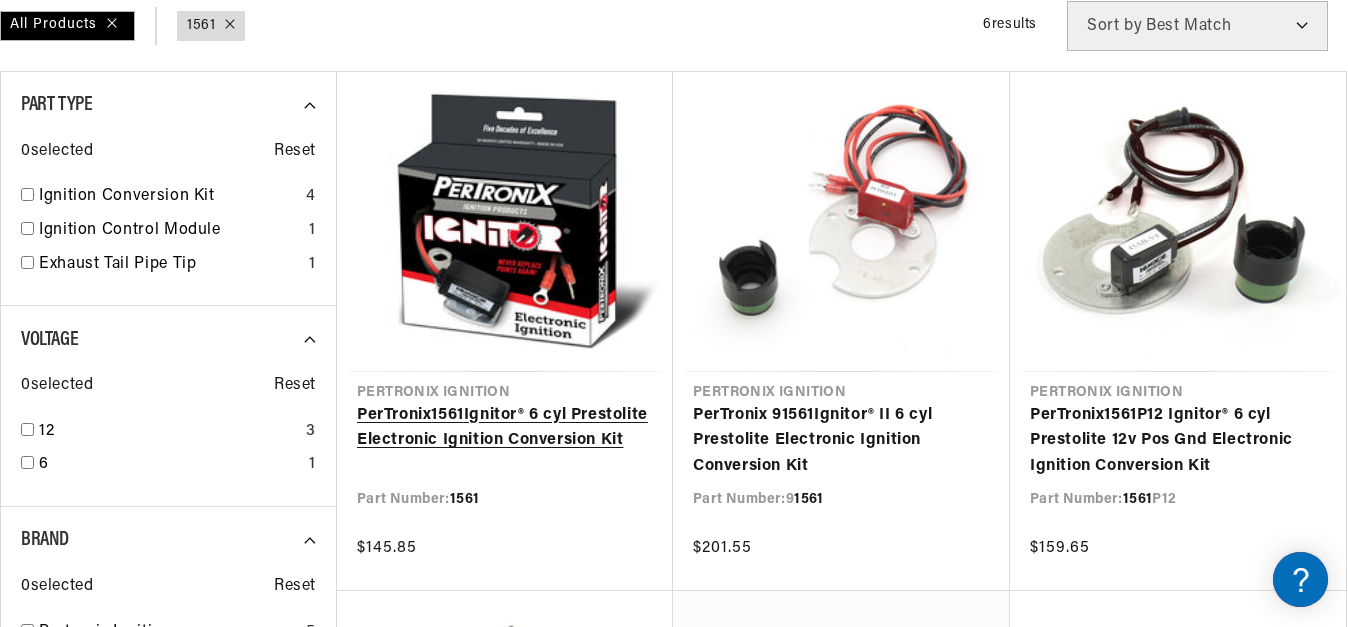 click on "PerTronix  1561  Ignitor® 6 cyl Prestolite Electronic Ignition Conversion Kit" at bounding box center [505, 428] 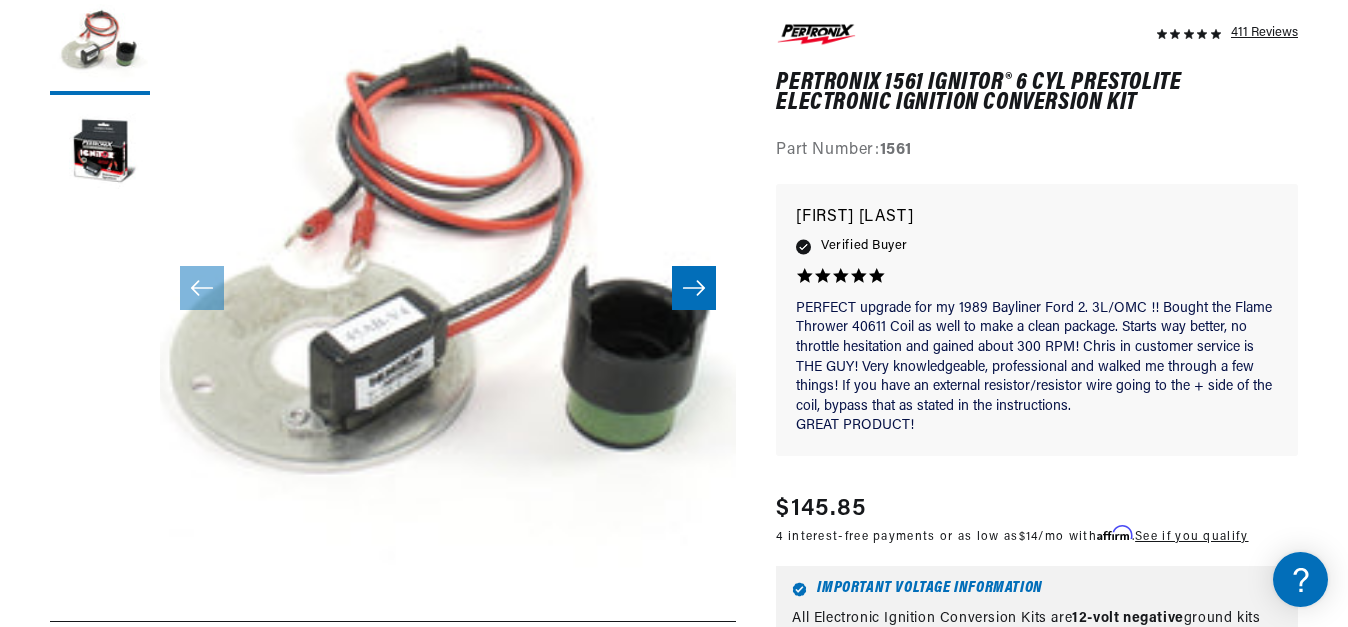 scroll, scrollTop: 306, scrollLeft: 0, axis: vertical 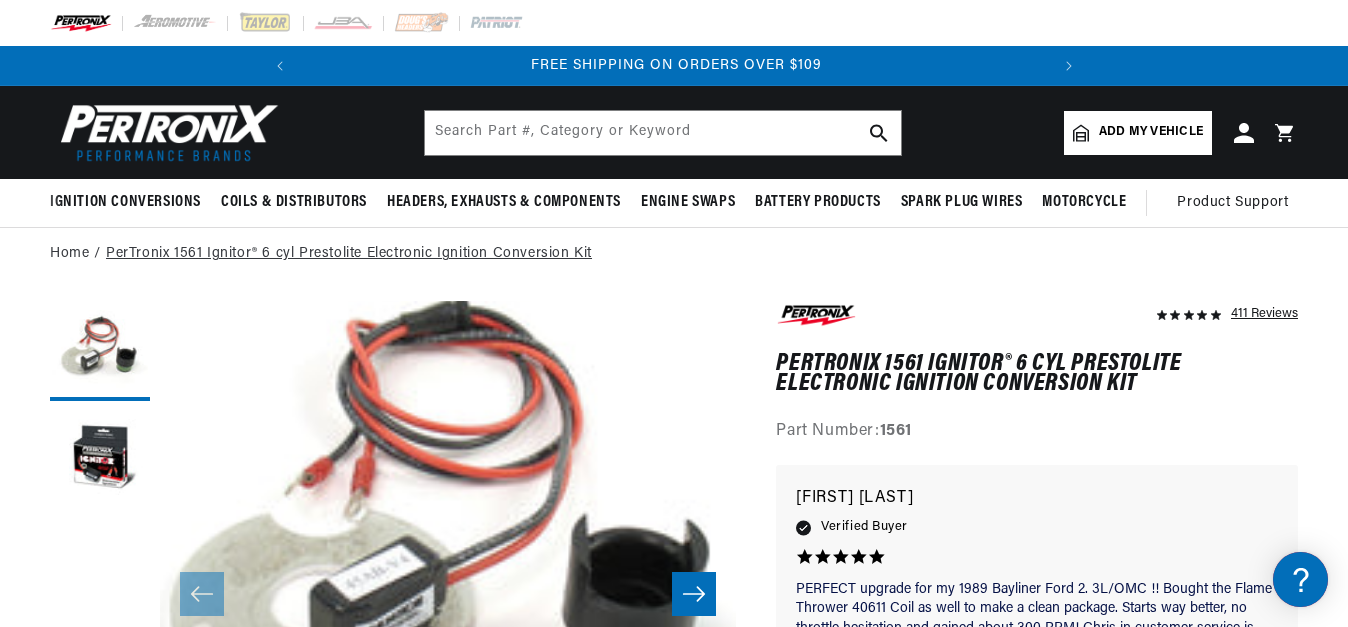 click on "PerTronix 1561 Ignitor® 6 cyl Prestolite Electronic Ignition Conversion Kit" at bounding box center [349, 254] 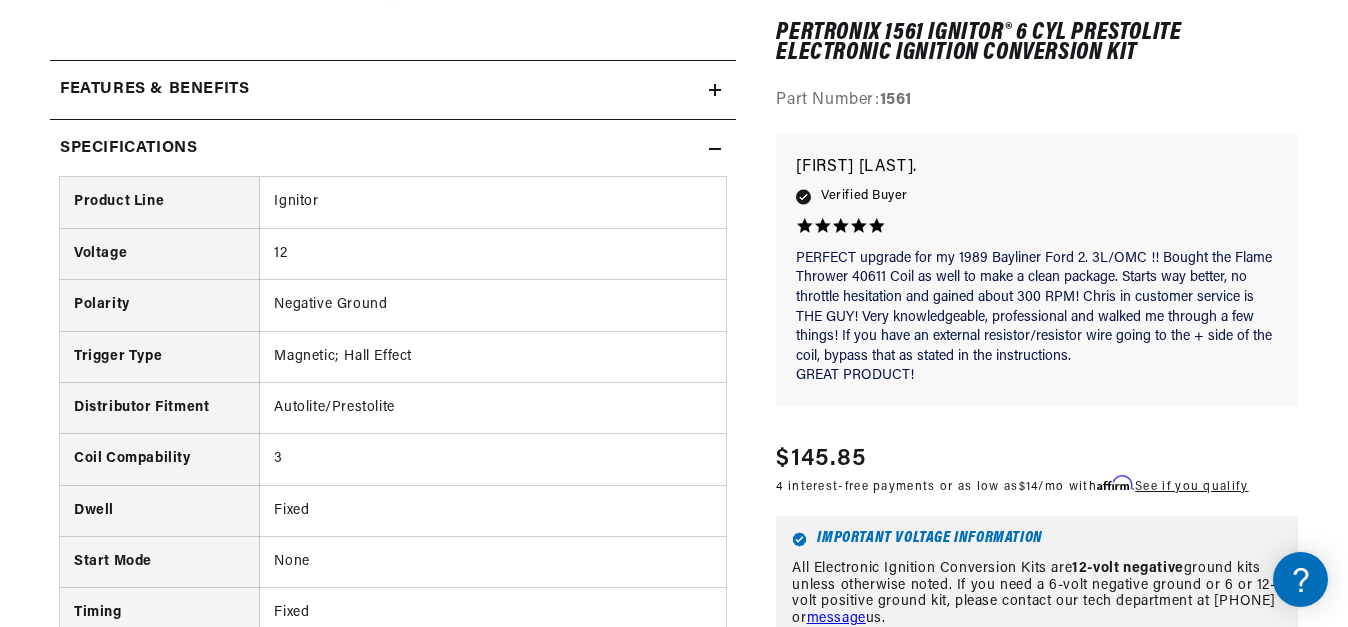 scroll, scrollTop: 867, scrollLeft: 0, axis: vertical 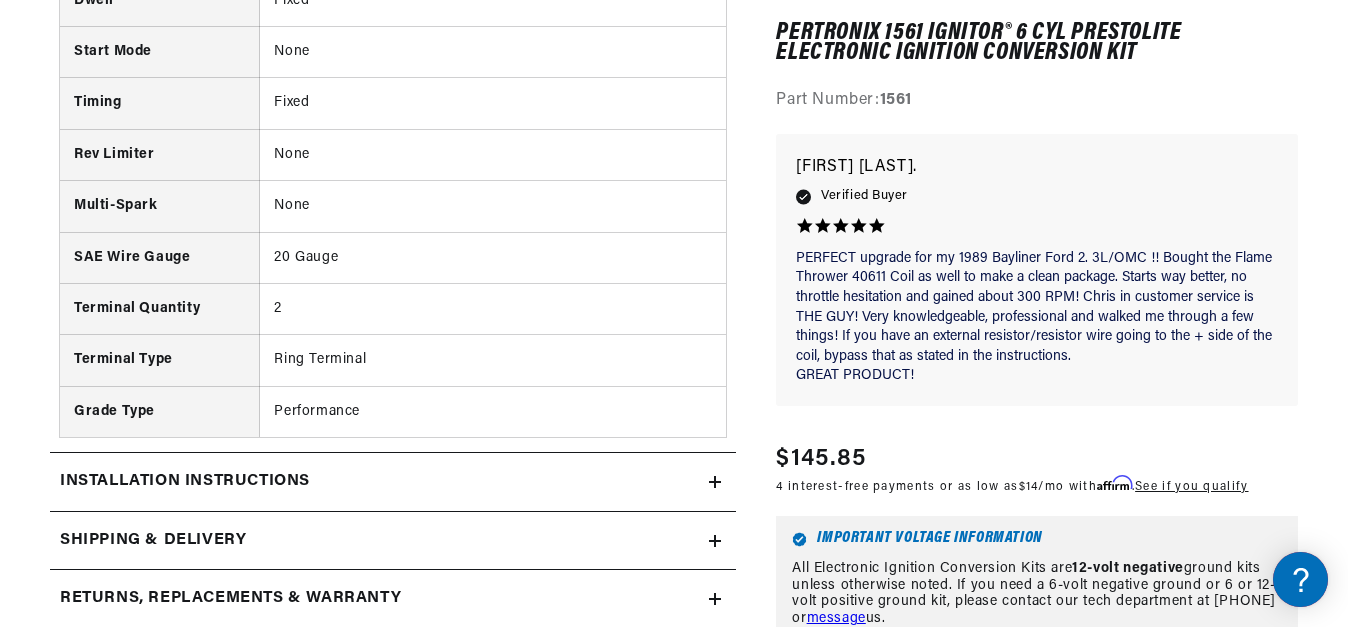 click on "Installation instructions" at bounding box center [379, -420] 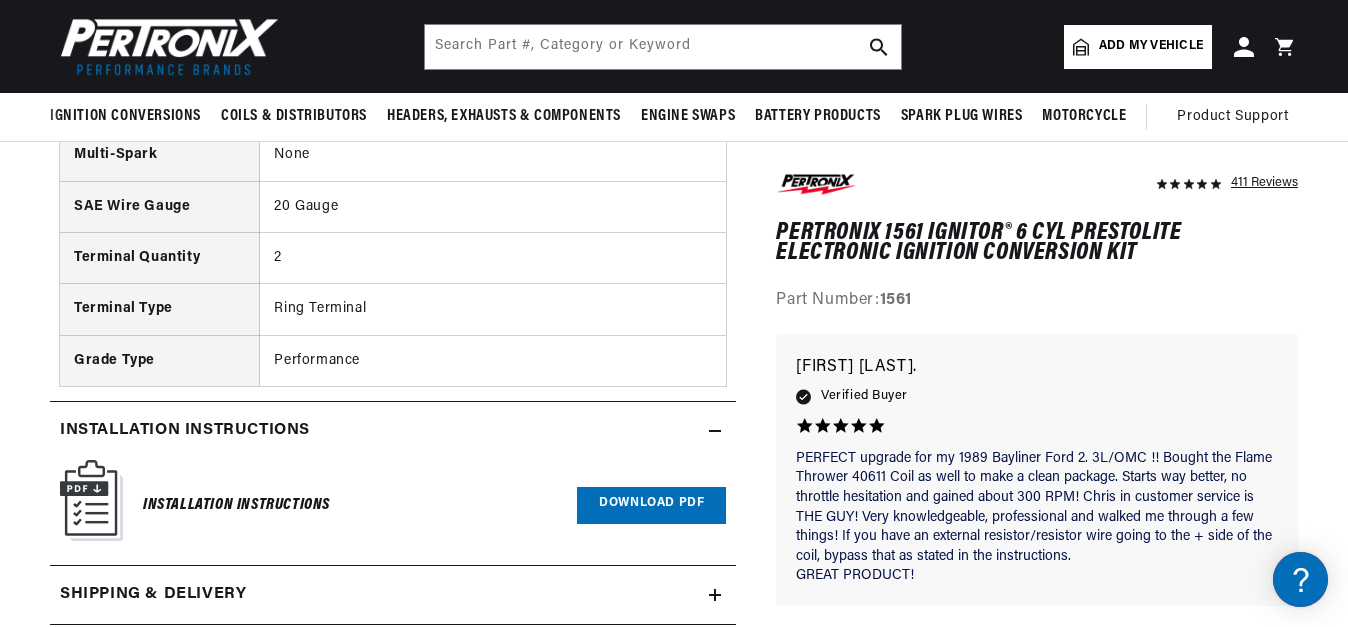 scroll, scrollTop: 1071, scrollLeft: 0, axis: vertical 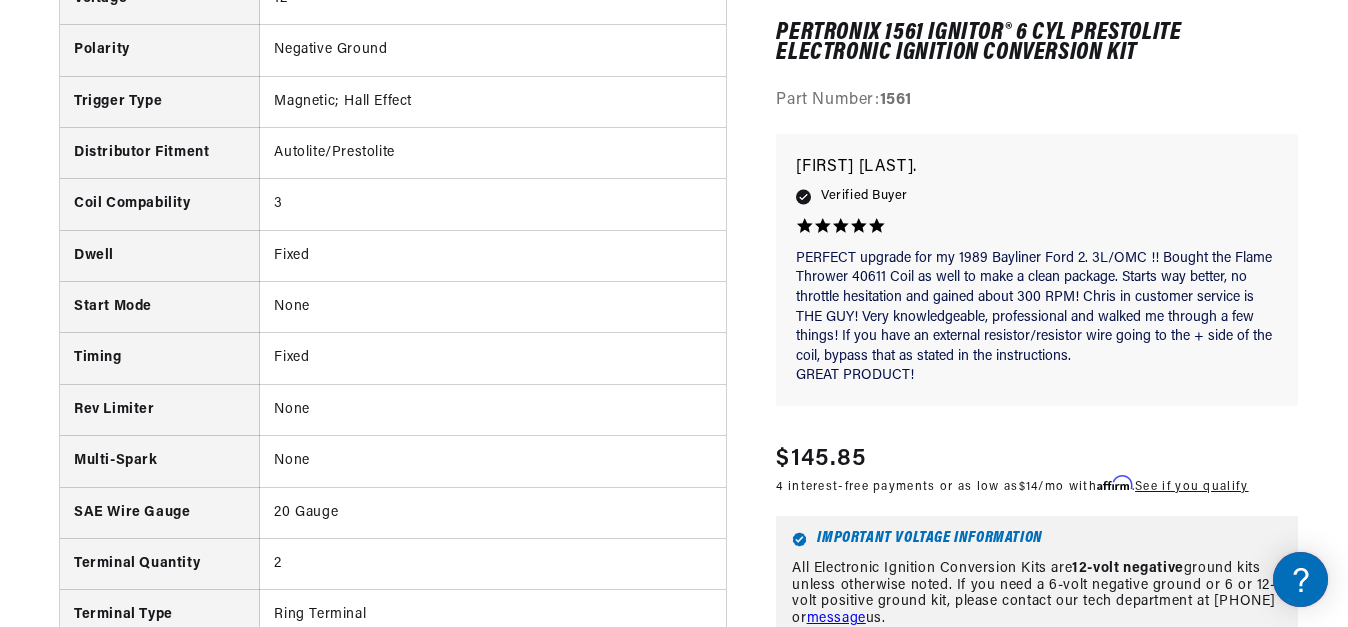 click on "PERFECT upgrade for my 1989 Bayliner Ford 2. 3L/OMC !! Bought the Flame Thrower 40611 Coil as well to make a clean package. Starts way better, no throttle hesitation and gained about 300 RPM! Chris in customer service is THE GUY! Very knowledgeable, professional and walked me through a few things! If you have an external resistor/resistor wire going to the + side of the coil, bypass that as stated in the instructions.  GREAT PRODUCT!" at bounding box center (1037, 317) 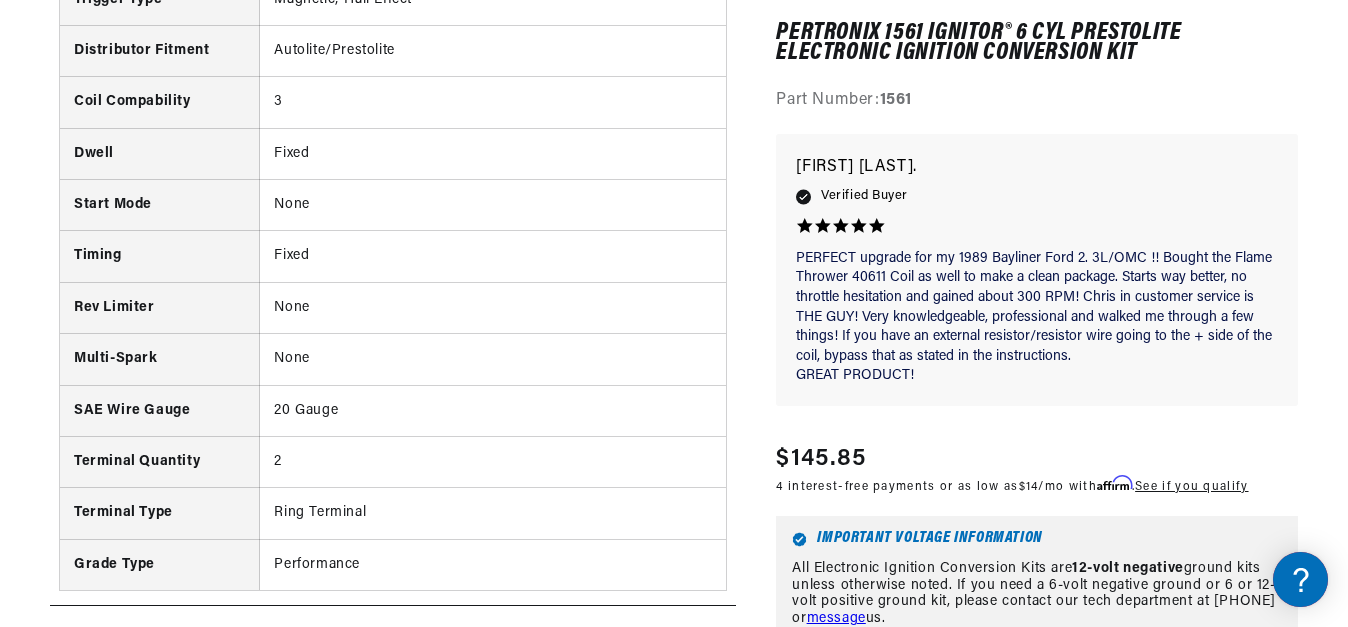 scroll, scrollTop: 1938, scrollLeft: 0, axis: vertical 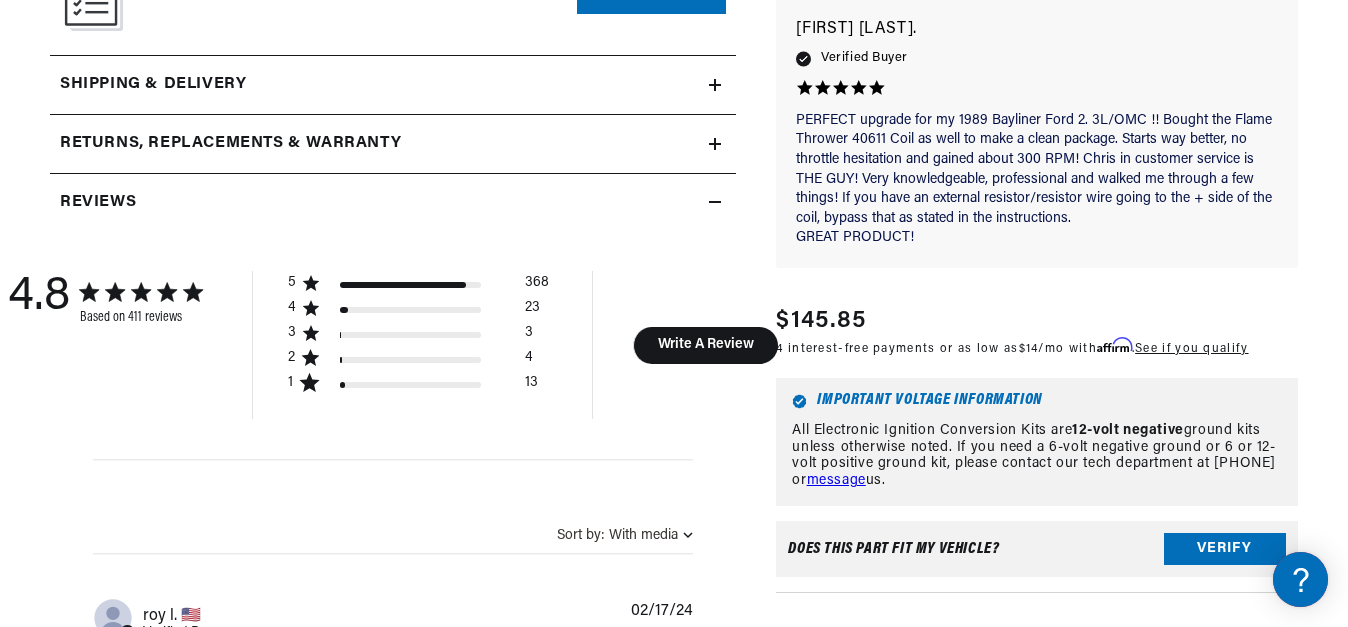 click on "message" at bounding box center (836, 480) 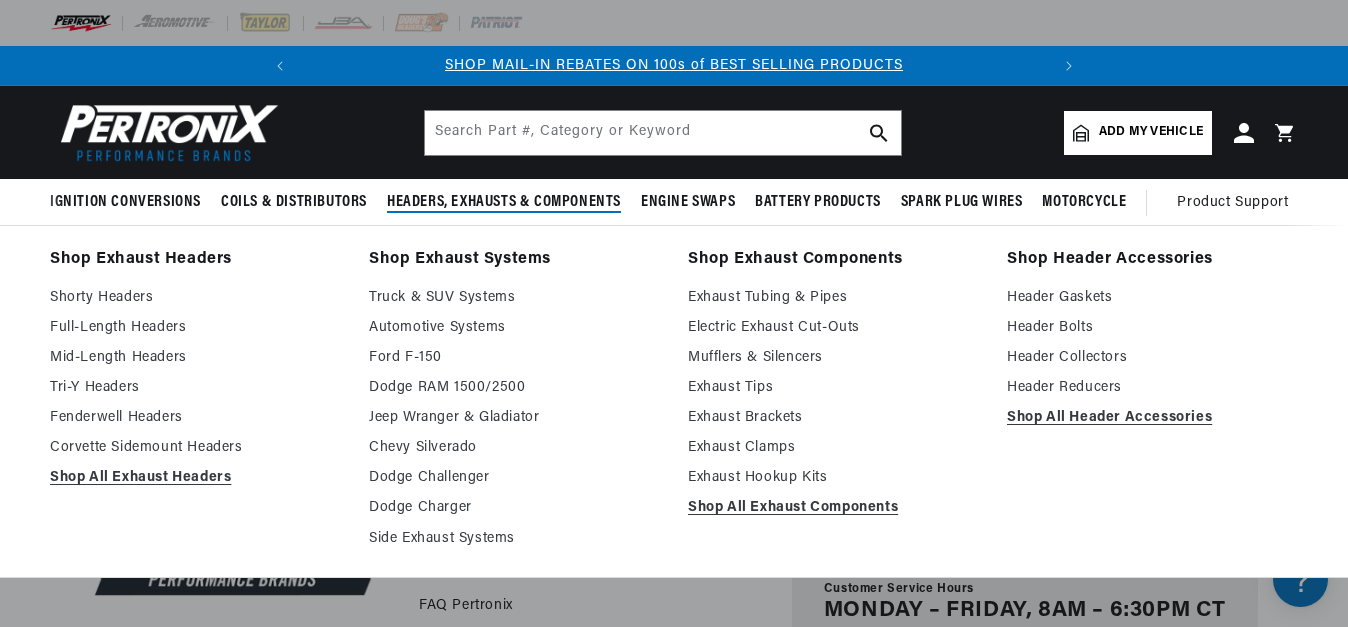 scroll, scrollTop: 0, scrollLeft: 0, axis: both 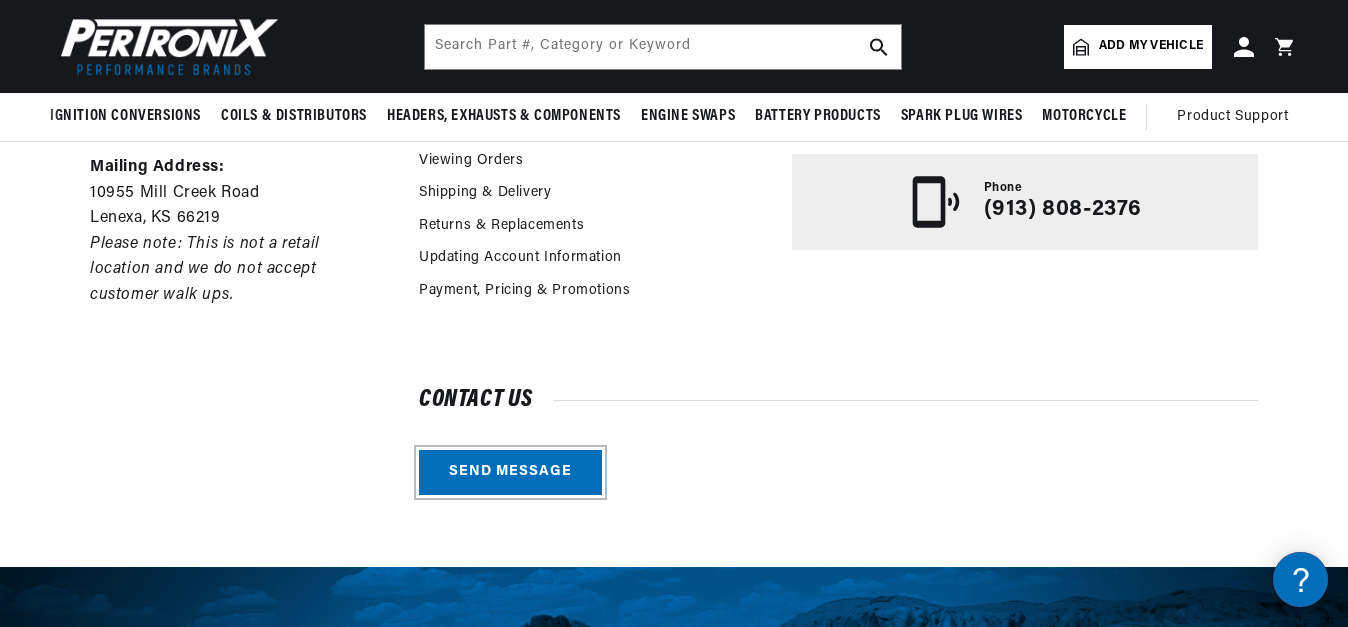 click on "Send message" at bounding box center [510, 472] 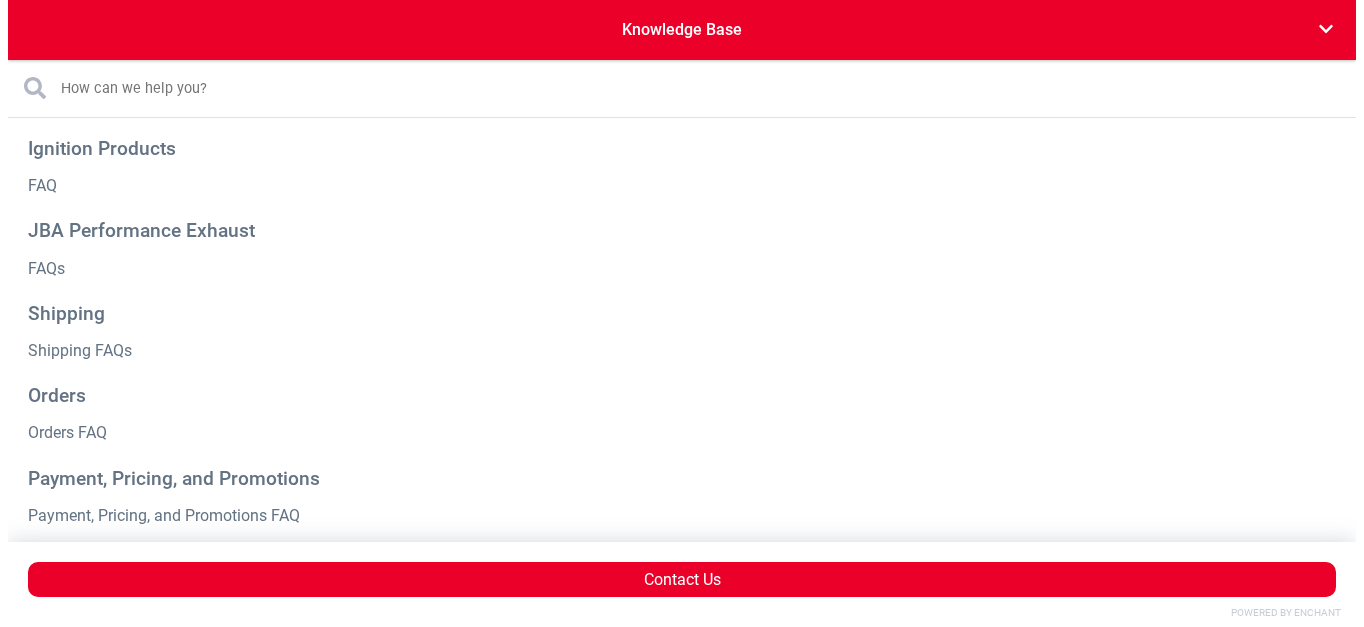 scroll, scrollTop: 0, scrollLeft: 0, axis: both 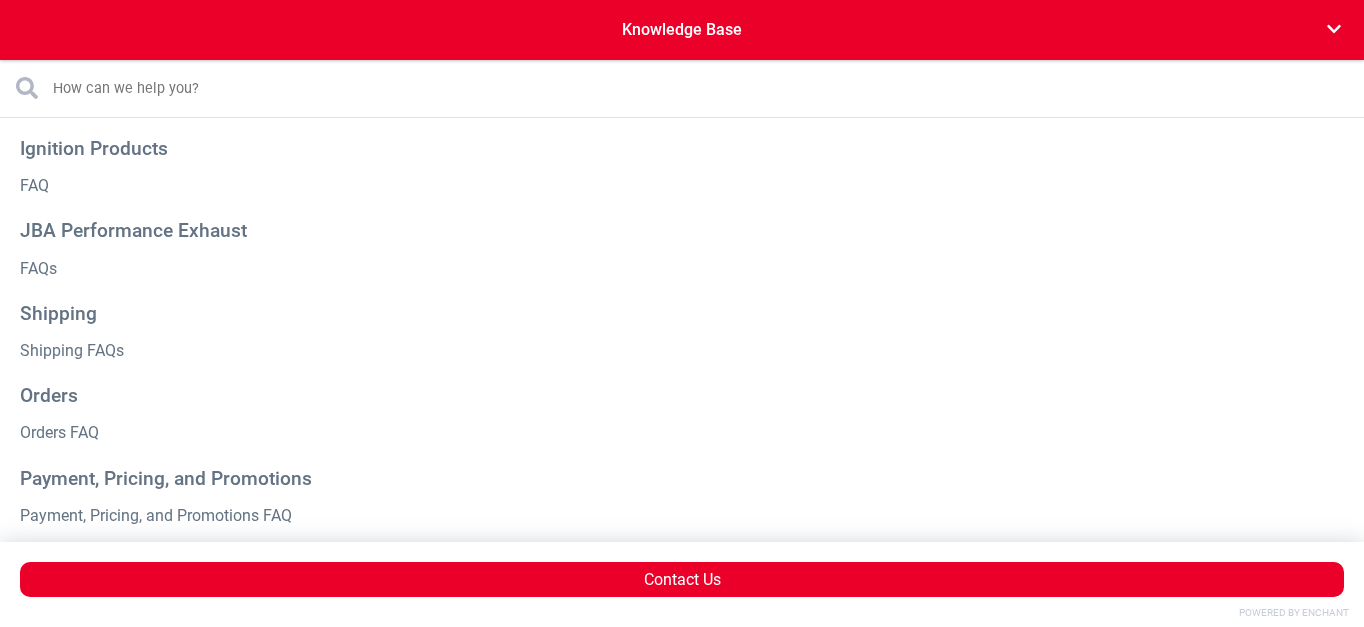 click at bounding box center (682, 89) 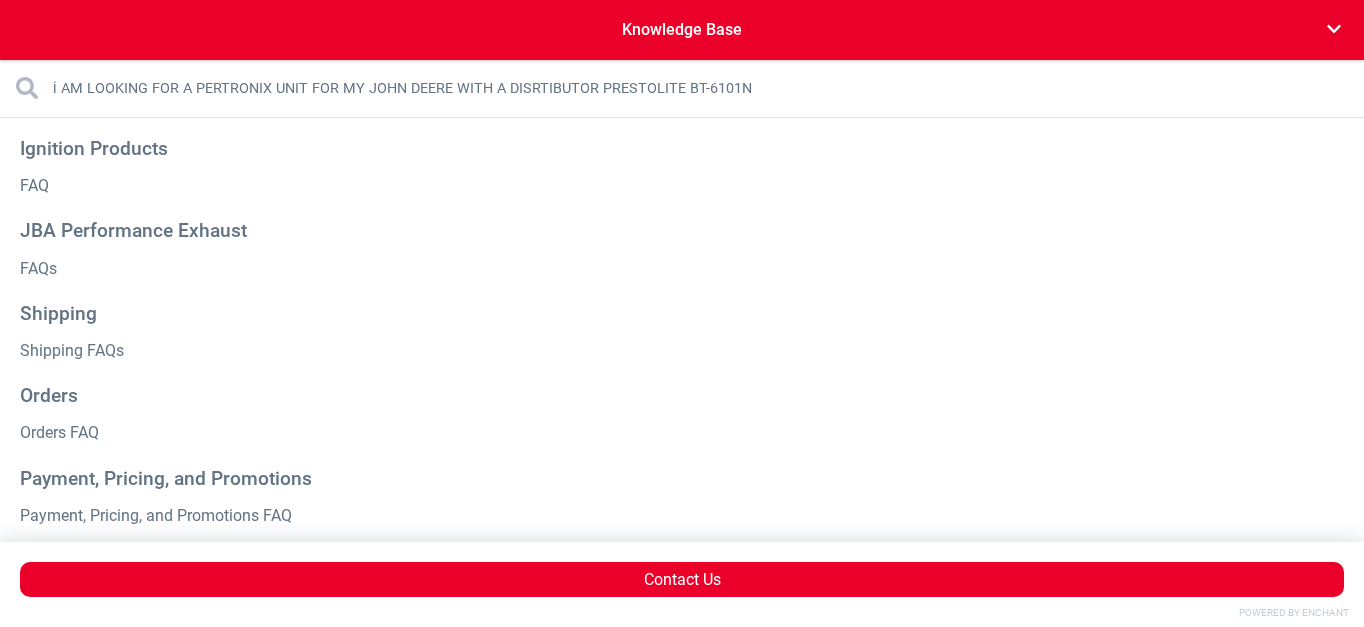 scroll, scrollTop: 0, scrollLeft: 0, axis: both 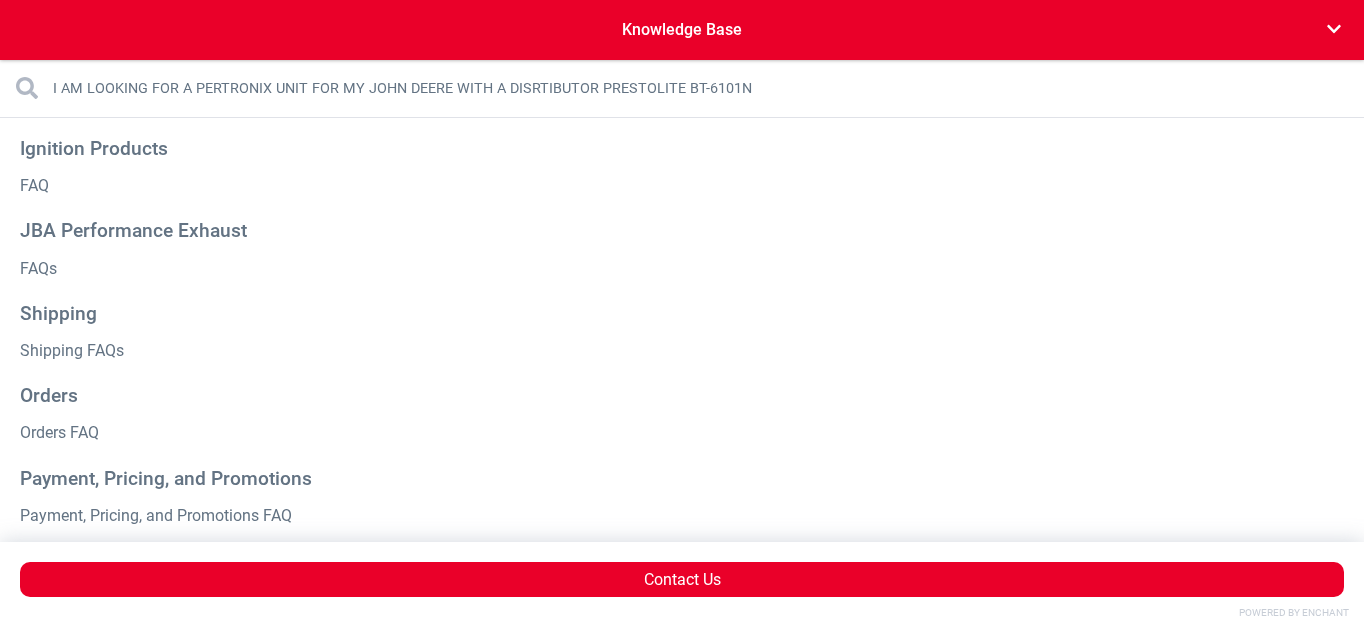 click on "I AM LOOKING FOR A PERTRONIX UNIT FOR MY JOHN DEERE WITH A DISRTIBUTOR PRESTOLITE BT-6101N" at bounding box center (682, 89) 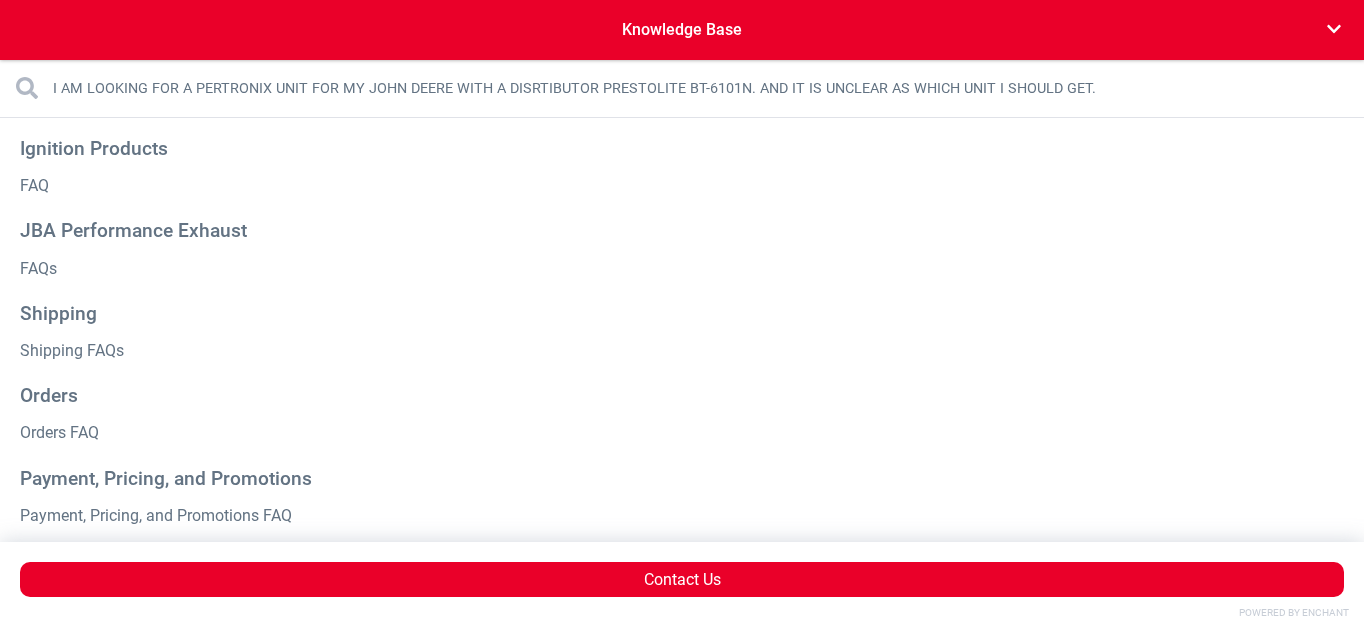 scroll, scrollTop: 0, scrollLeft: 747, axis: horizontal 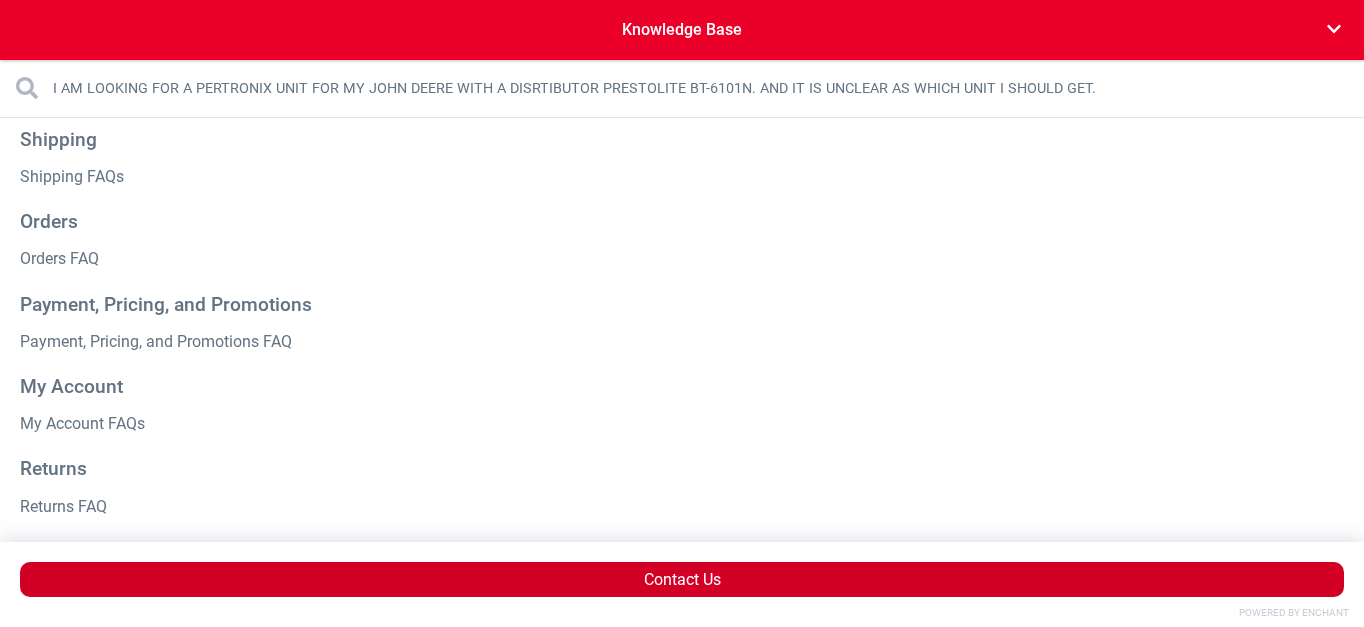 type on "I AM LOOKING FOR A PERTRONIX UNIT FOR MY JOHN DEERE WITH A DISRTIBUTOR PRESTOLITE BT-6101N. AND IT IS UNCLEAR AS WHICH UNIT I SHOULD GET." 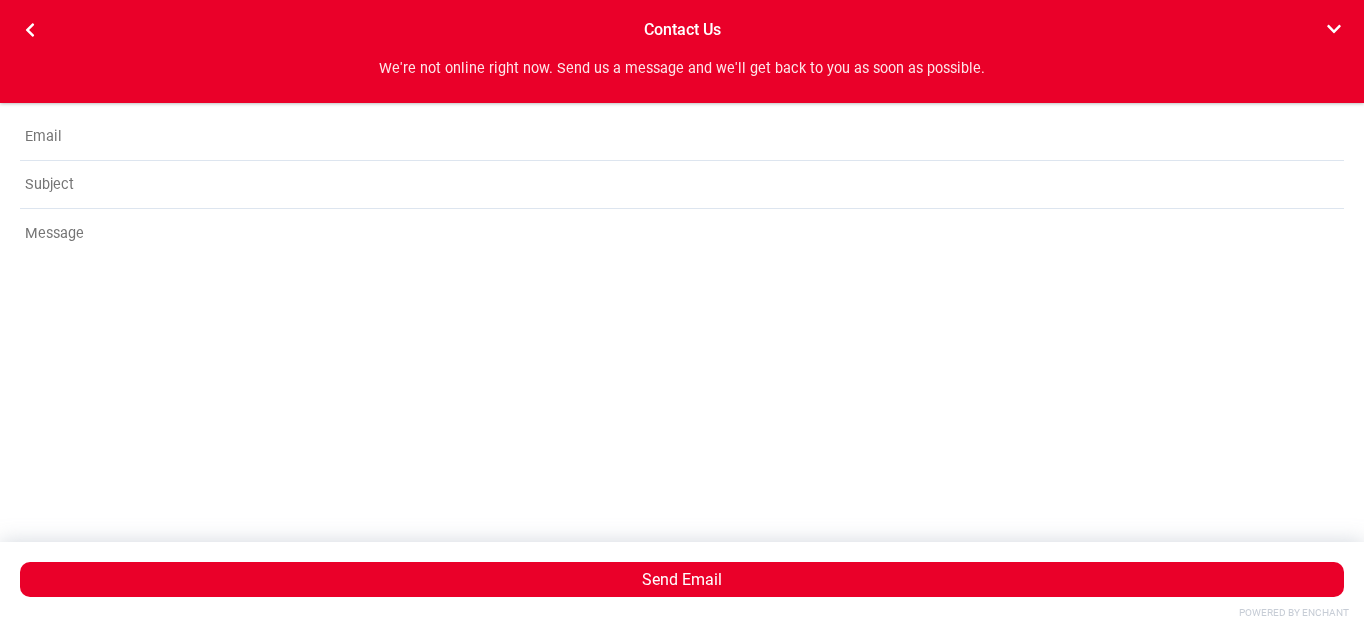 click at bounding box center [682, 137] 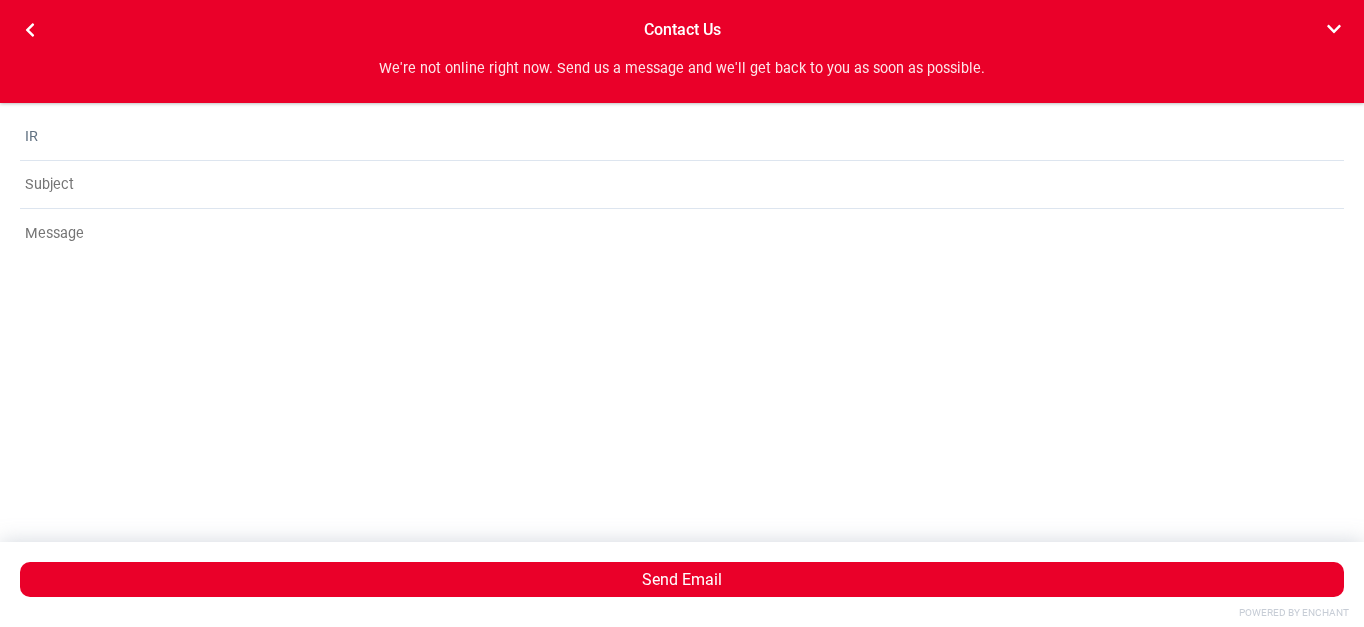 scroll, scrollTop: 0, scrollLeft: 0, axis: both 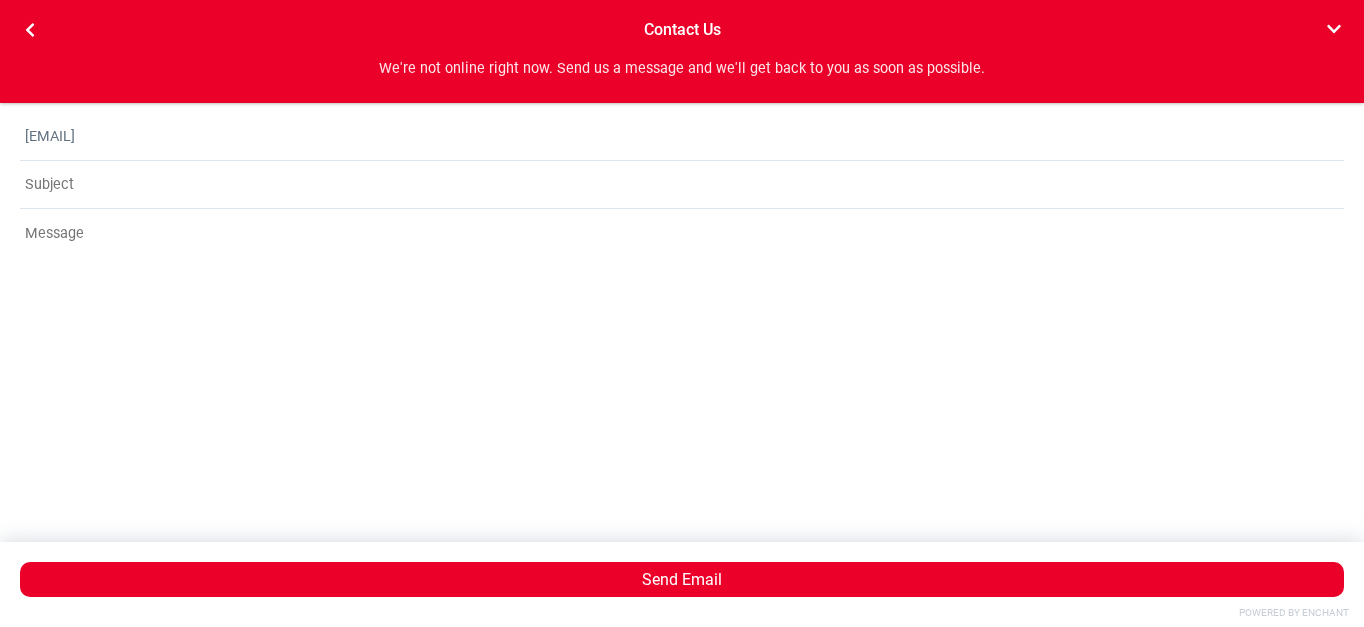 type on "[EMAIL]" 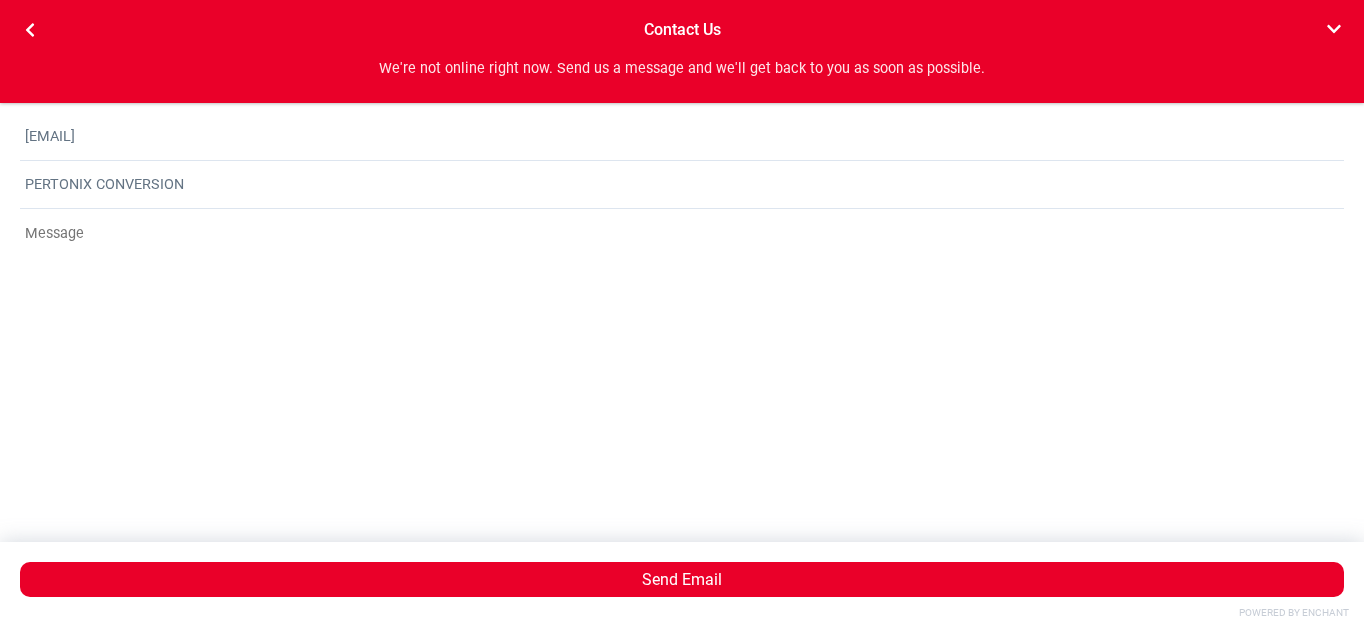 scroll, scrollTop: 0, scrollLeft: 0, axis: both 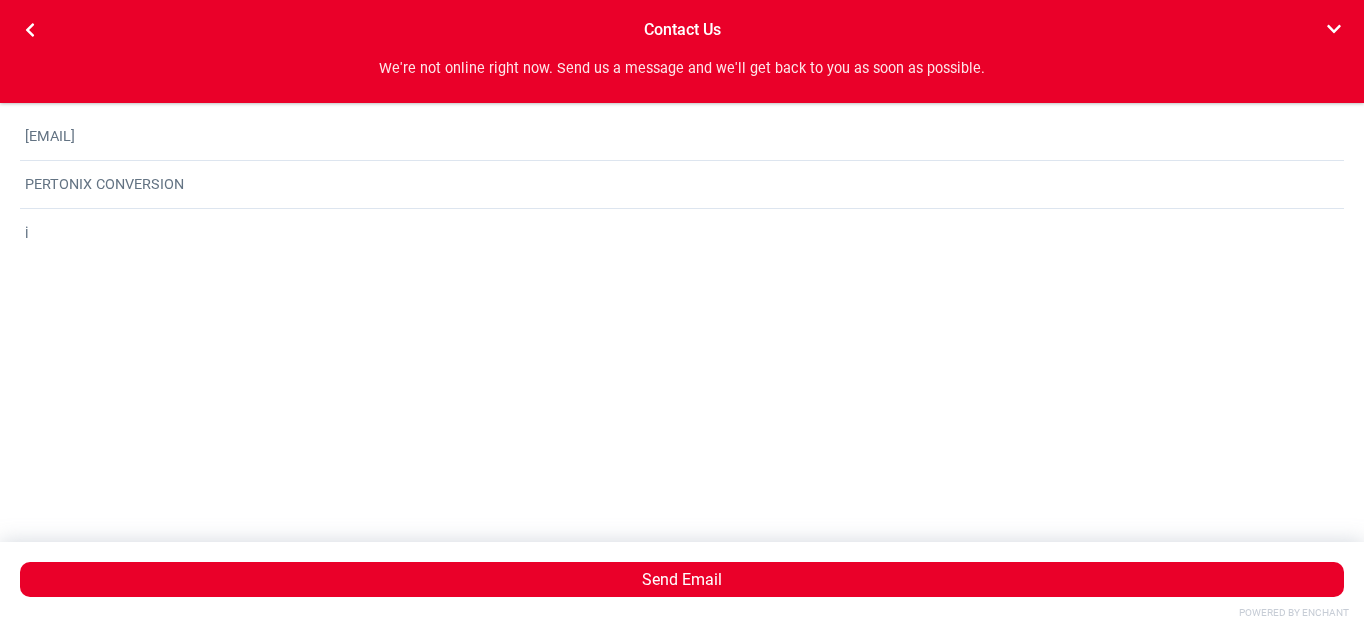 type on "i" 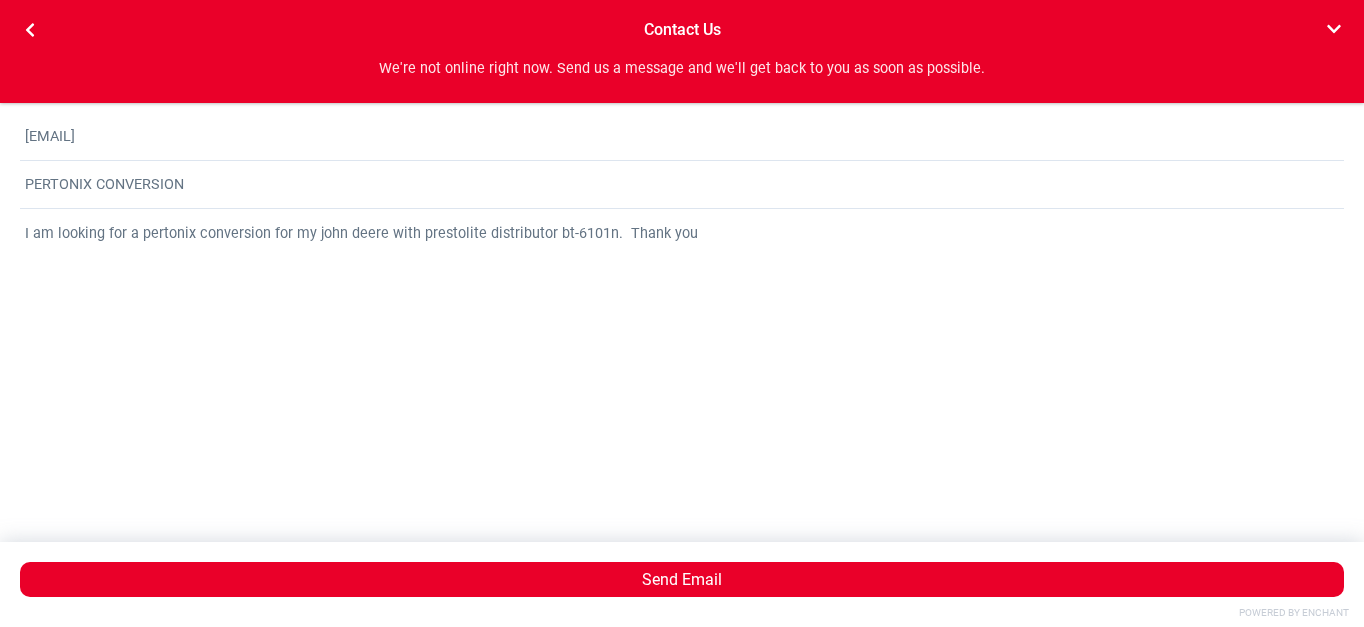 scroll, scrollTop: 0, scrollLeft: 0, axis: both 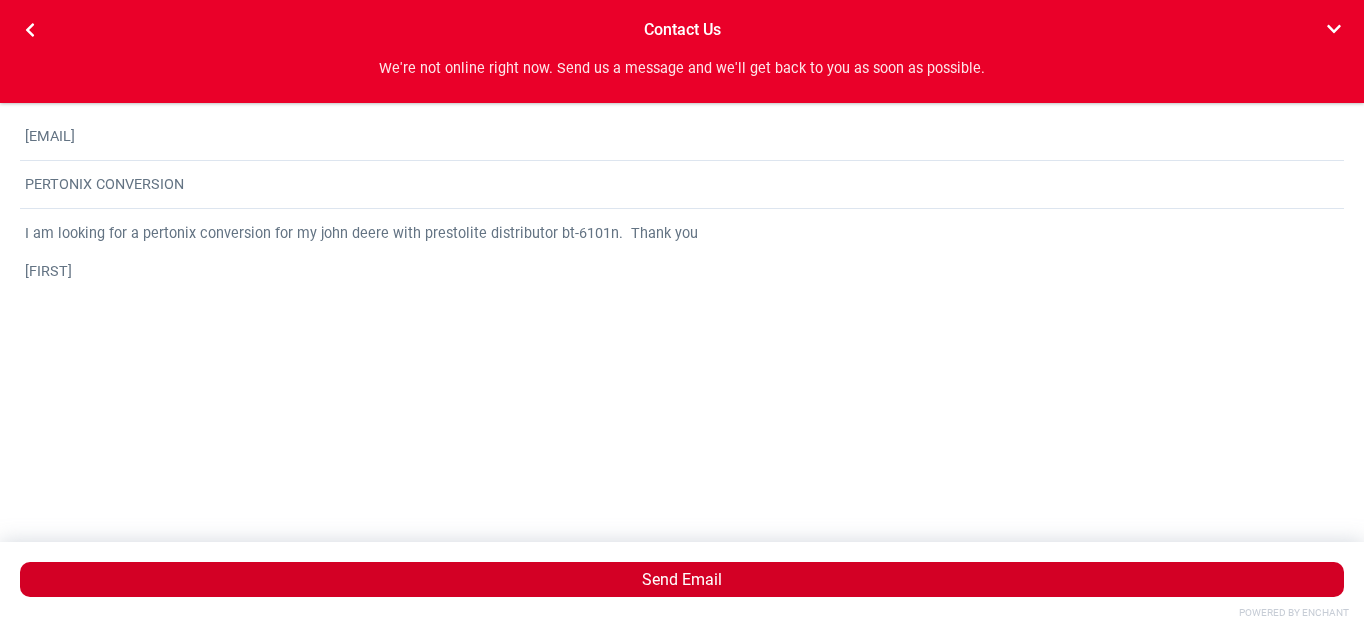 type on "I am looking for a pertonix conversion for my john deere with prestolite distributor bt-6101n.  Thank you
[FIRST]" 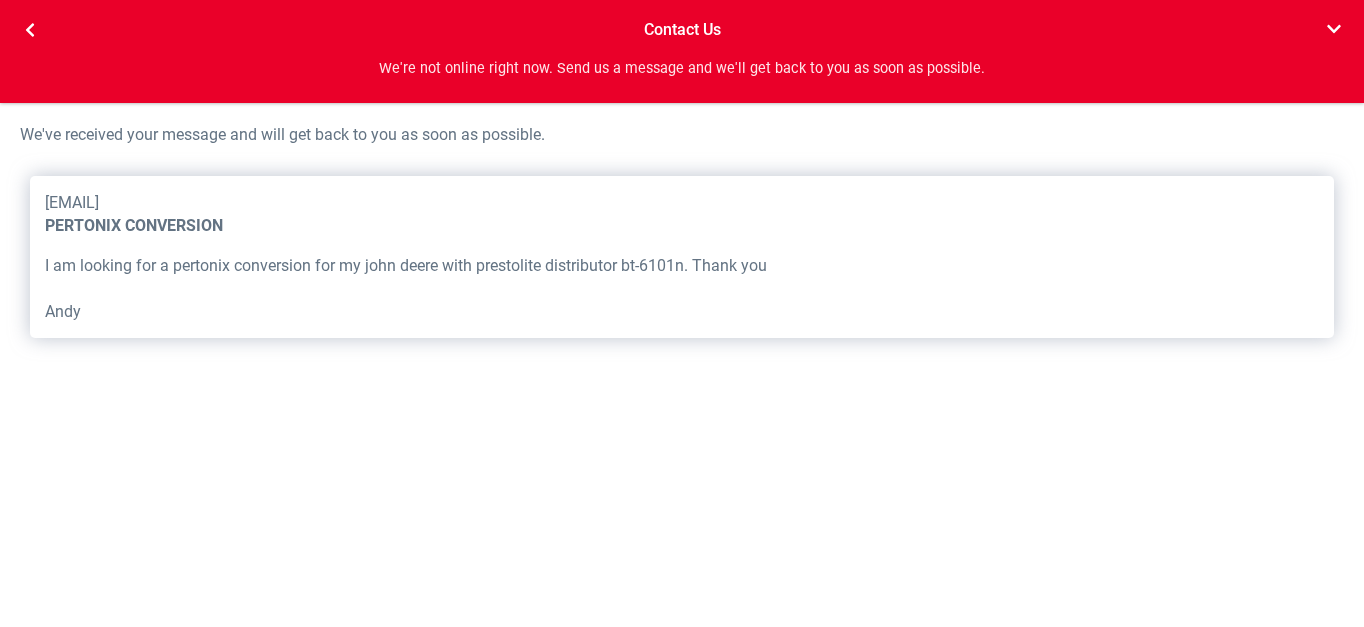 scroll, scrollTop: 0, scrollLeft: 747, axis: horizontal 